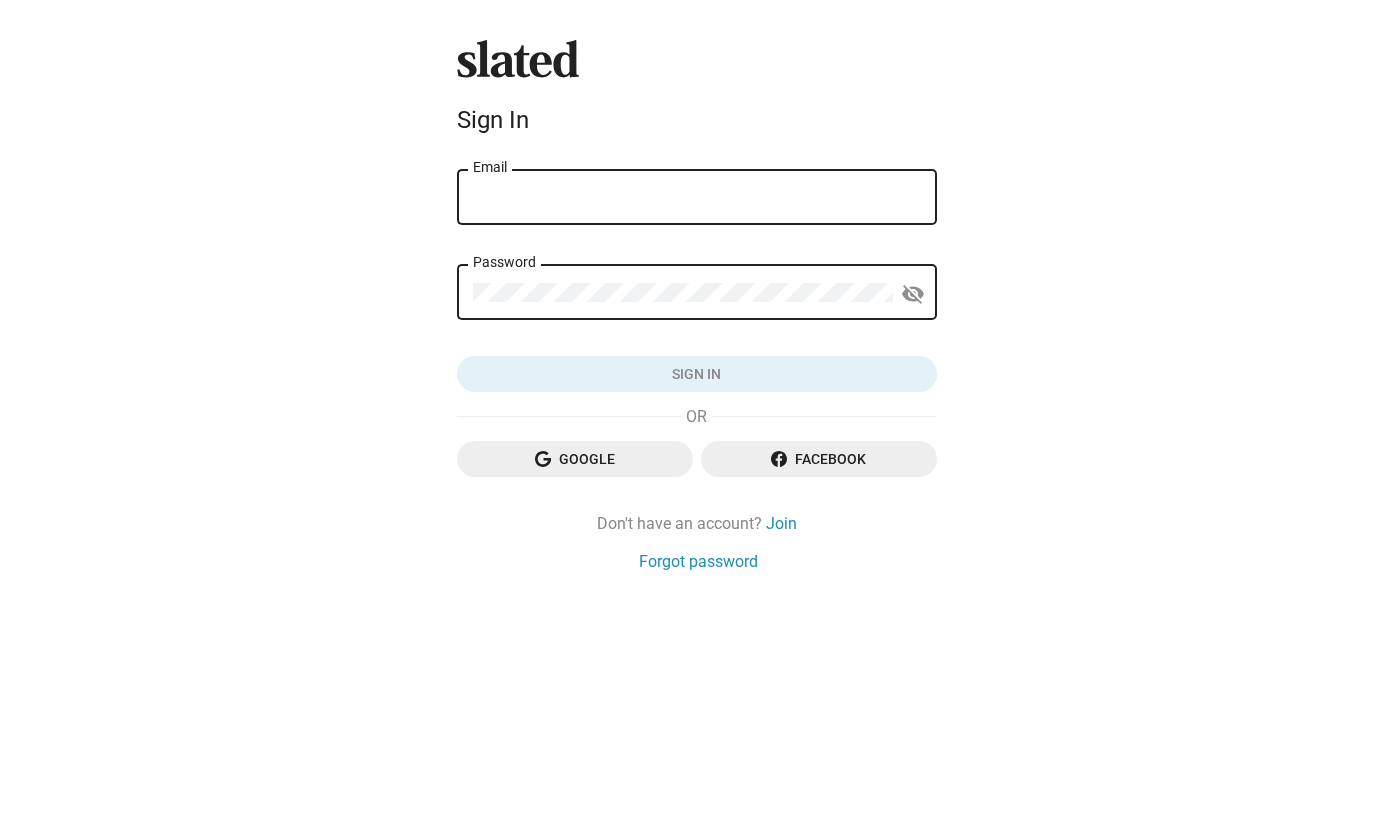 scroll, scrollTop: 0, scrollLeft: 0, axis: both 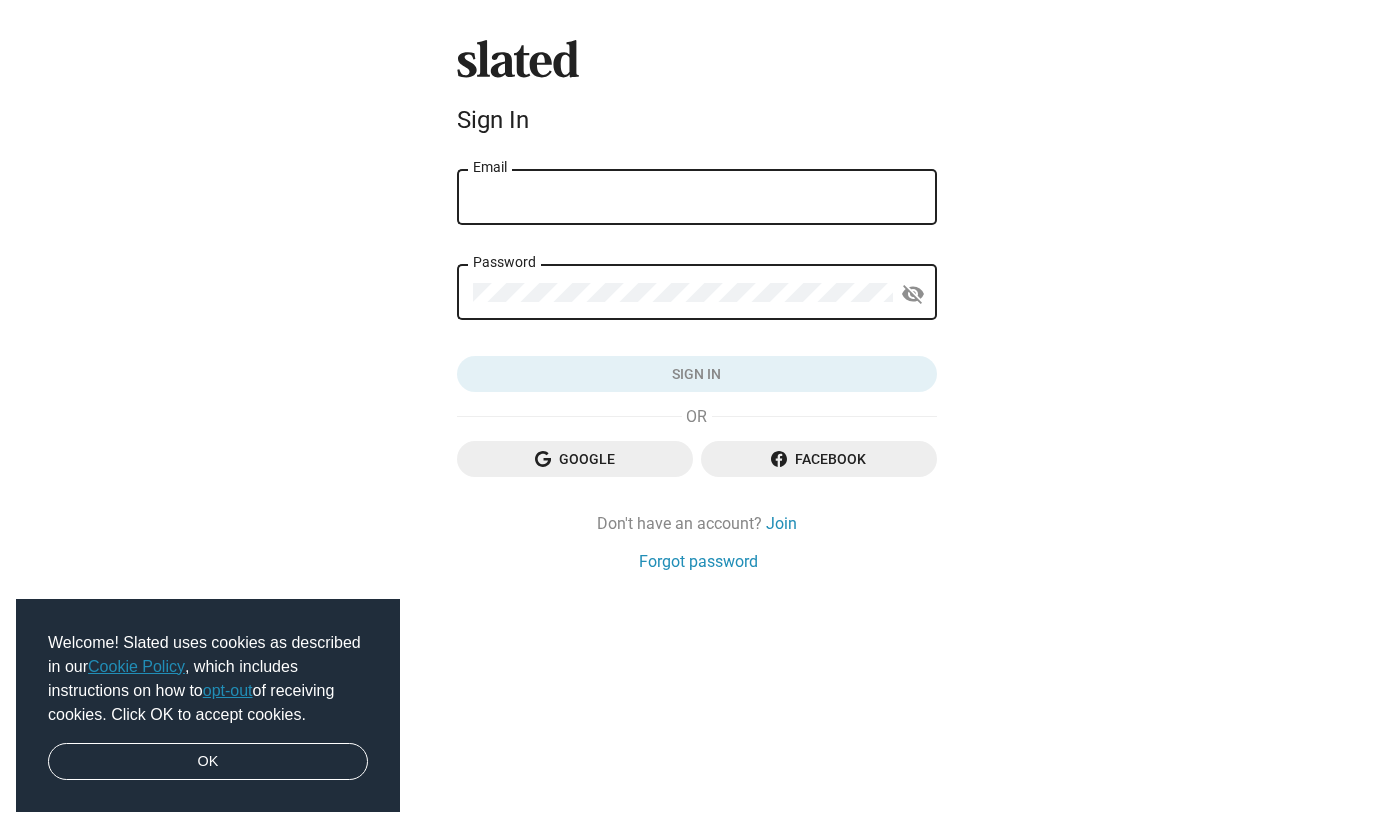 type on "[EMAIL_ADDRESS][DOMAIN_NAME]" 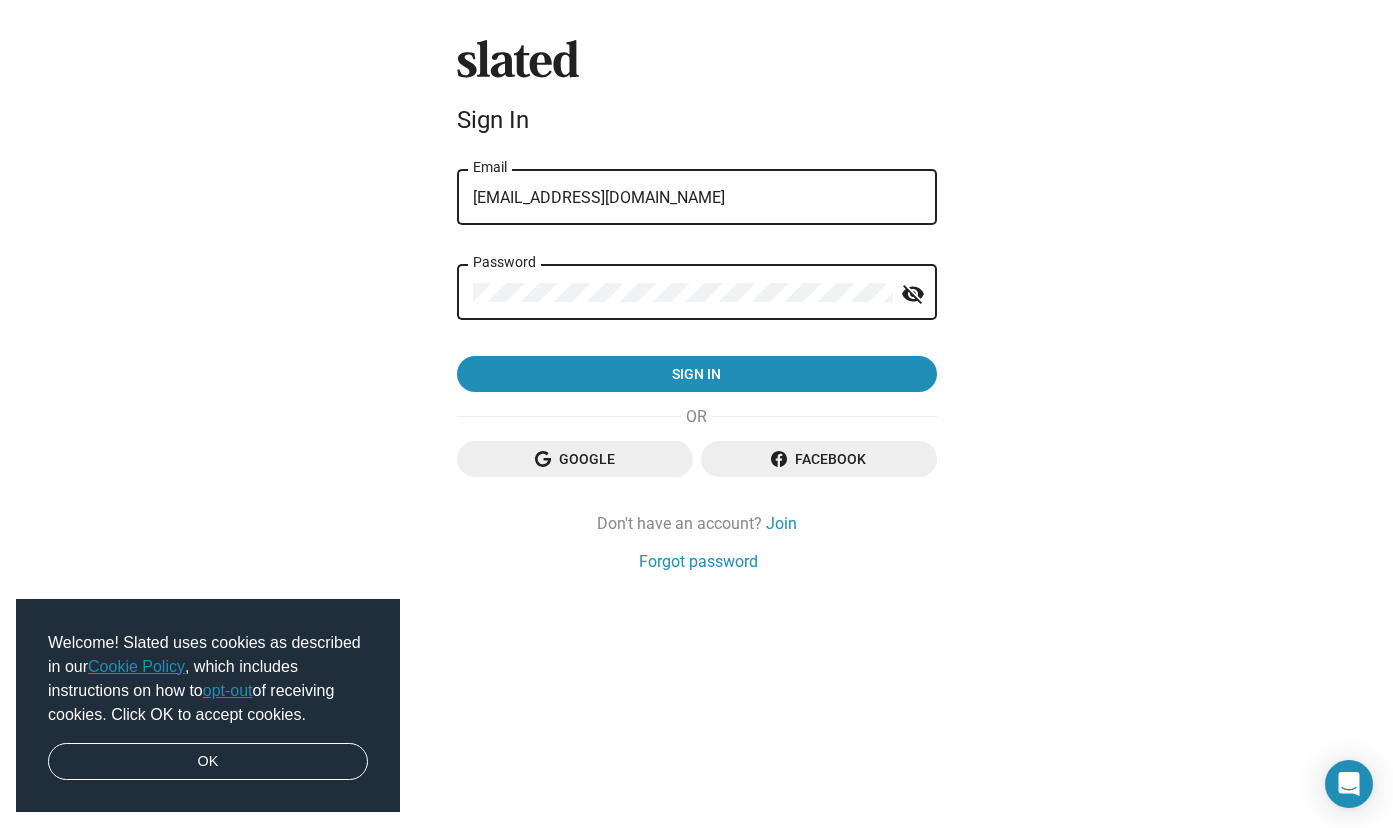 click on "visibility_off" 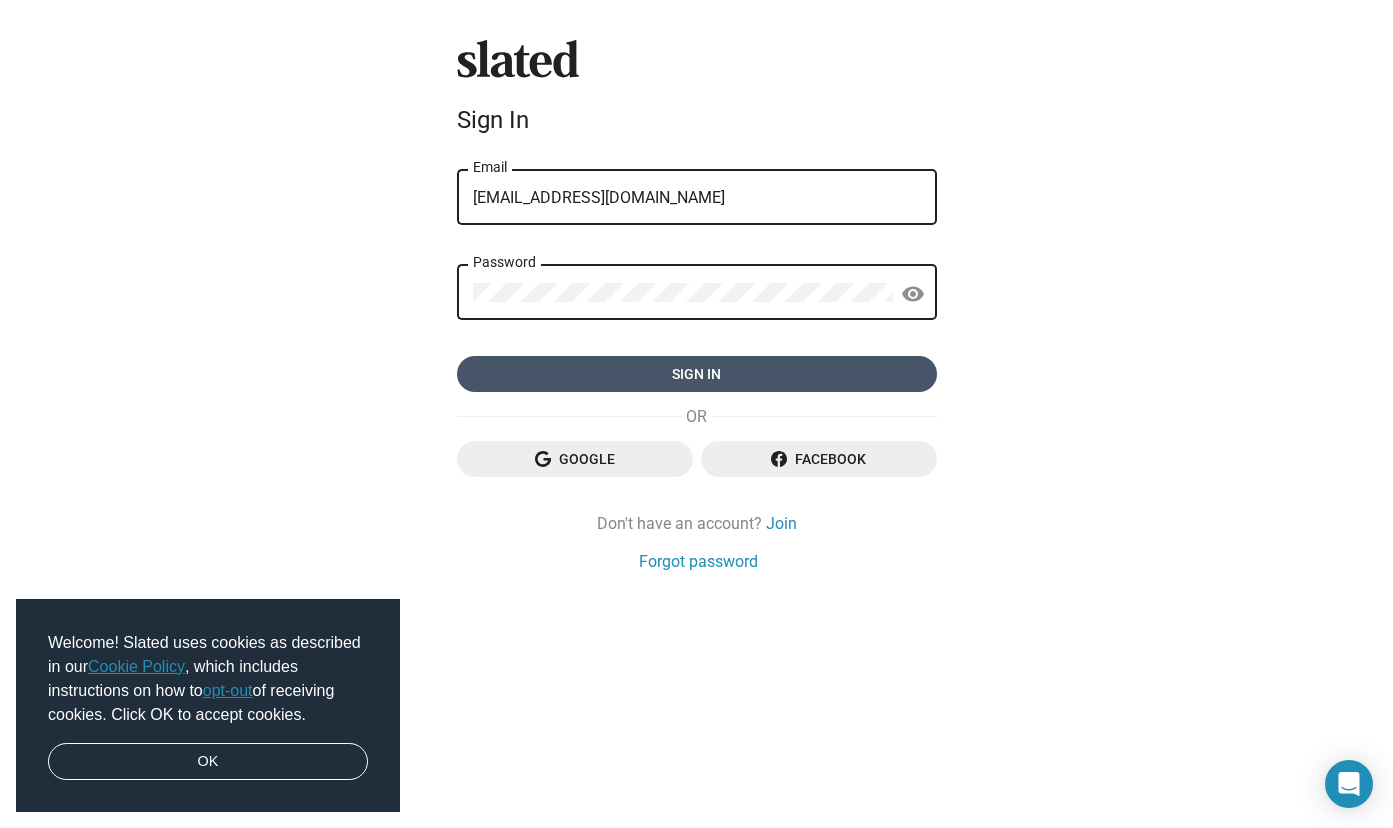 click on "Sign in" 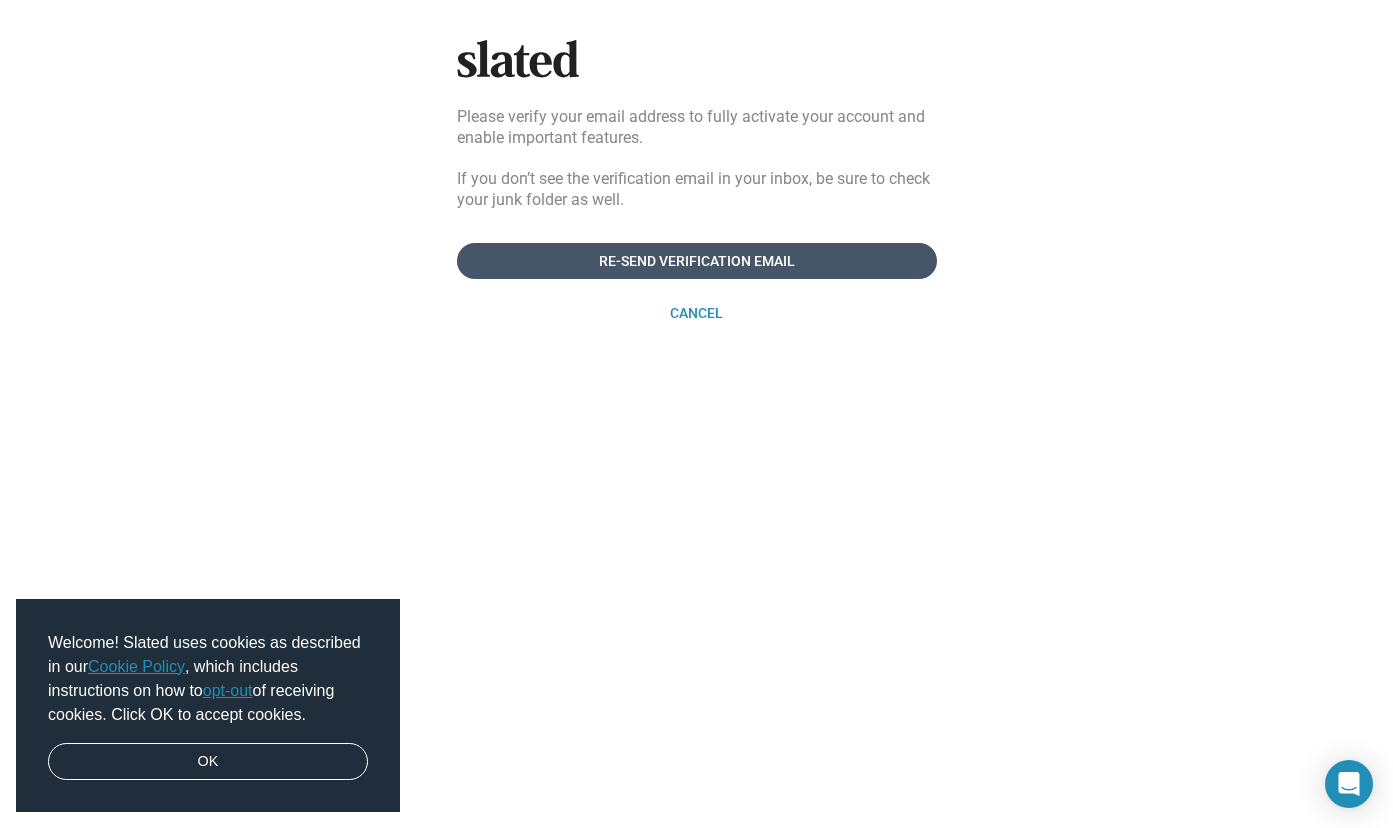 click on "Re-send verification email" 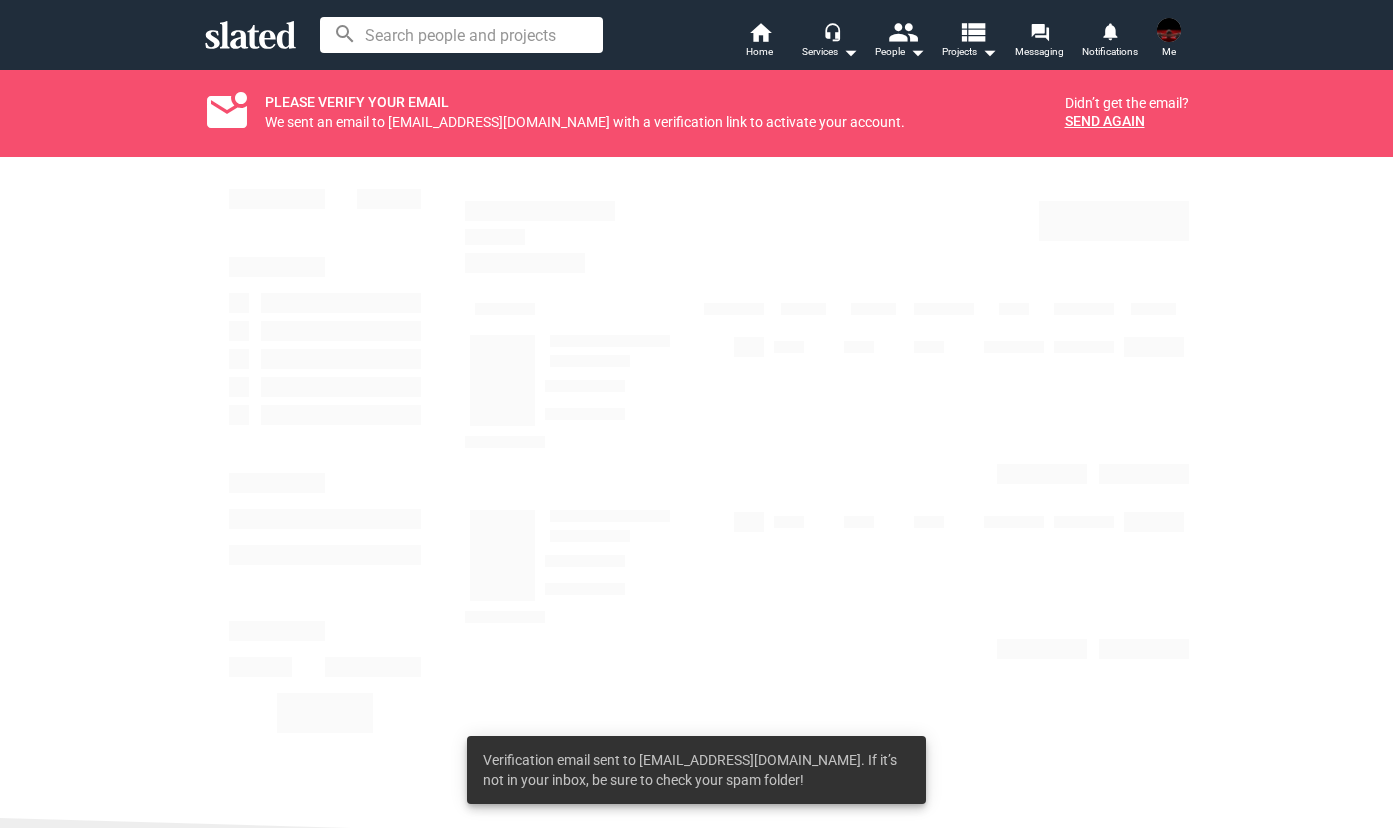 scroll, scrollTop: 0, scrollLeft: 0, axis: both 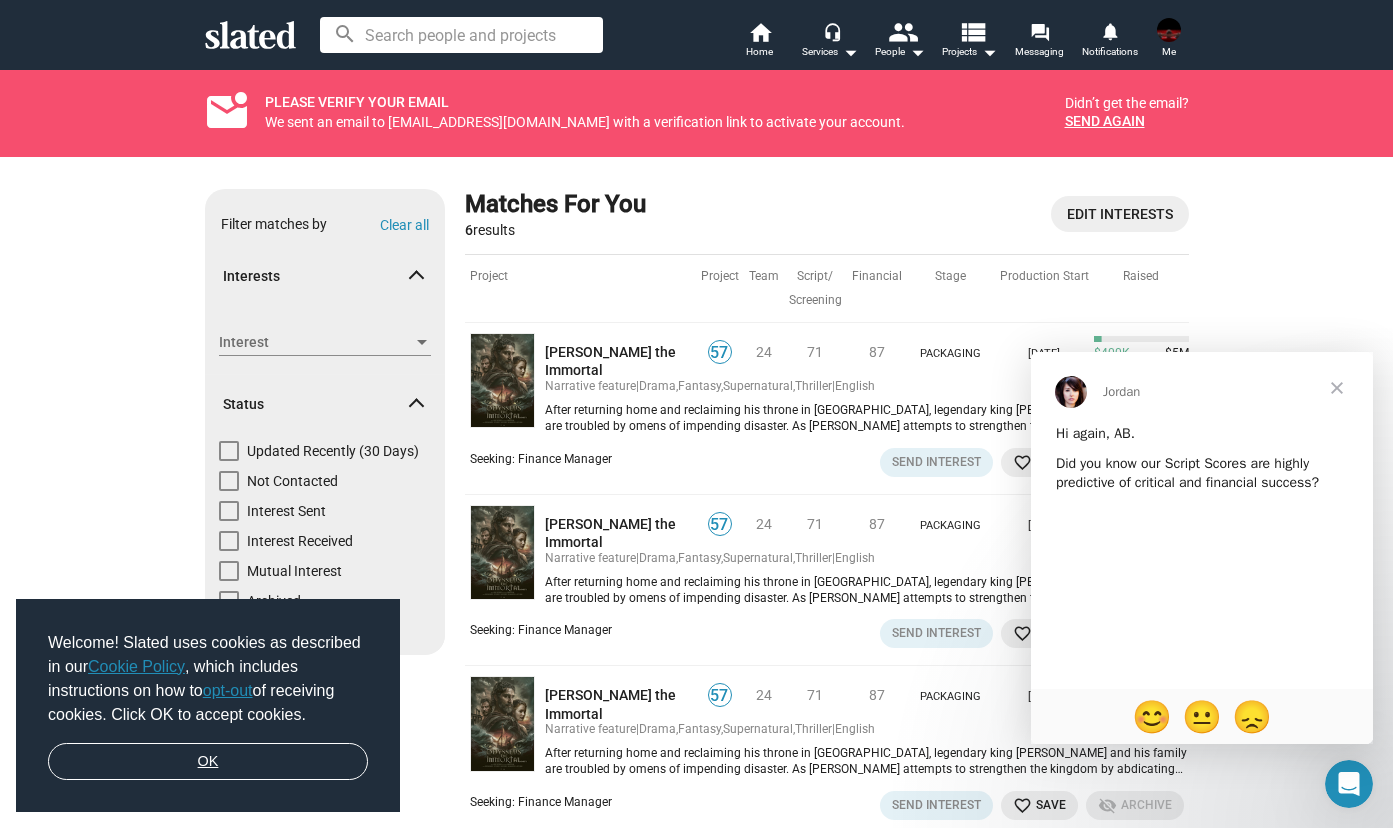 click on "OK" at bounding box center (208, 762) 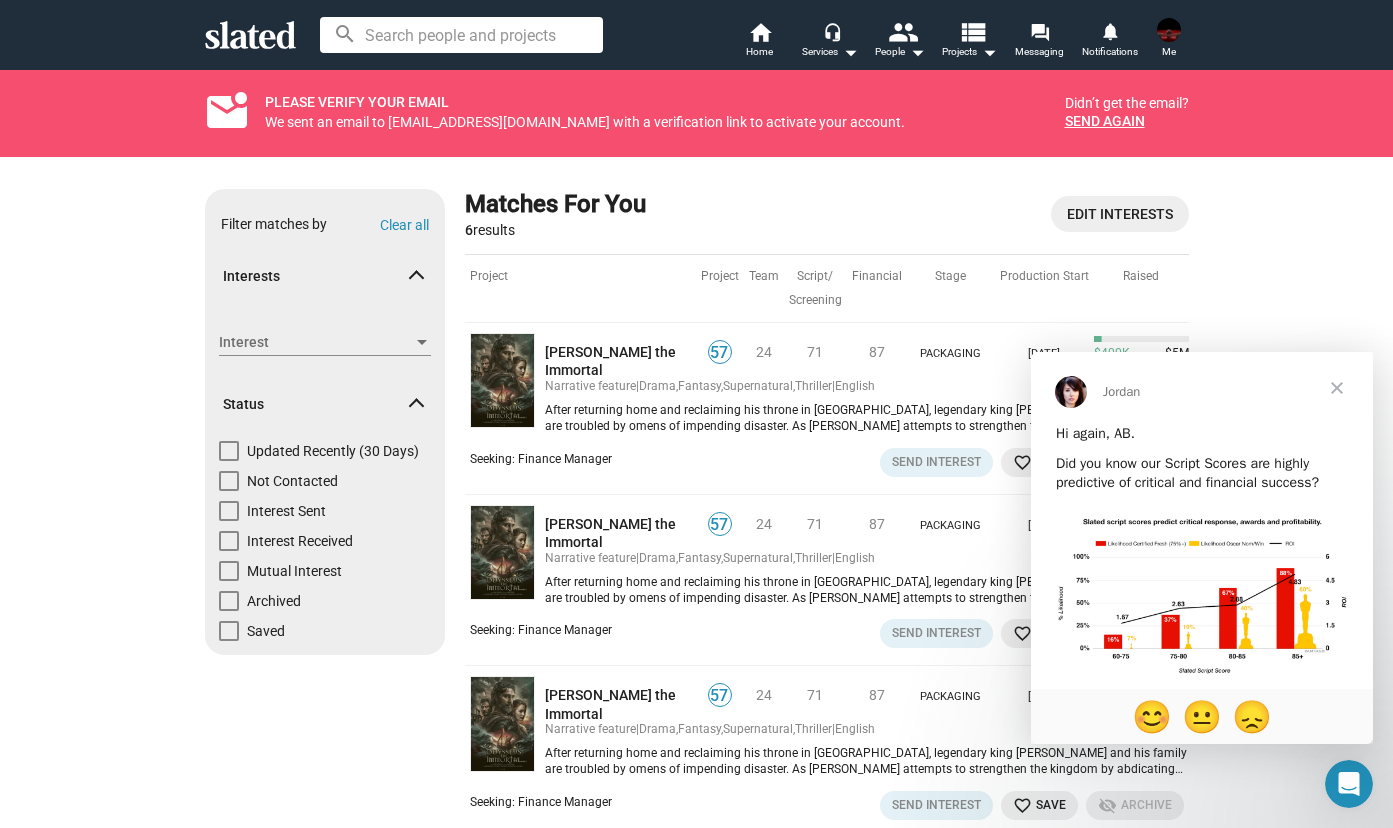 click at bounding box center (1337, 388) 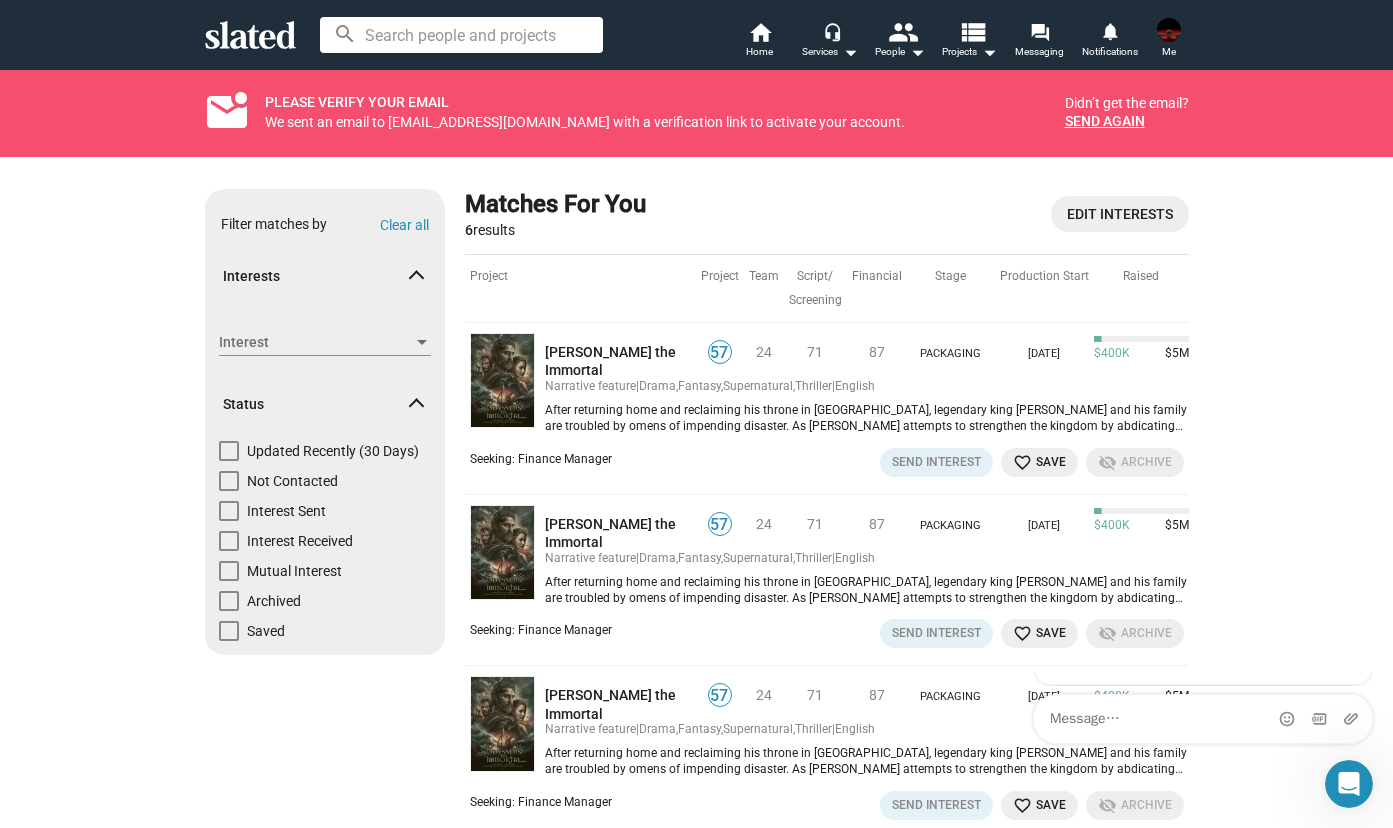 scroll, scrollTop: 0, scrollLeft: 0, axis: both 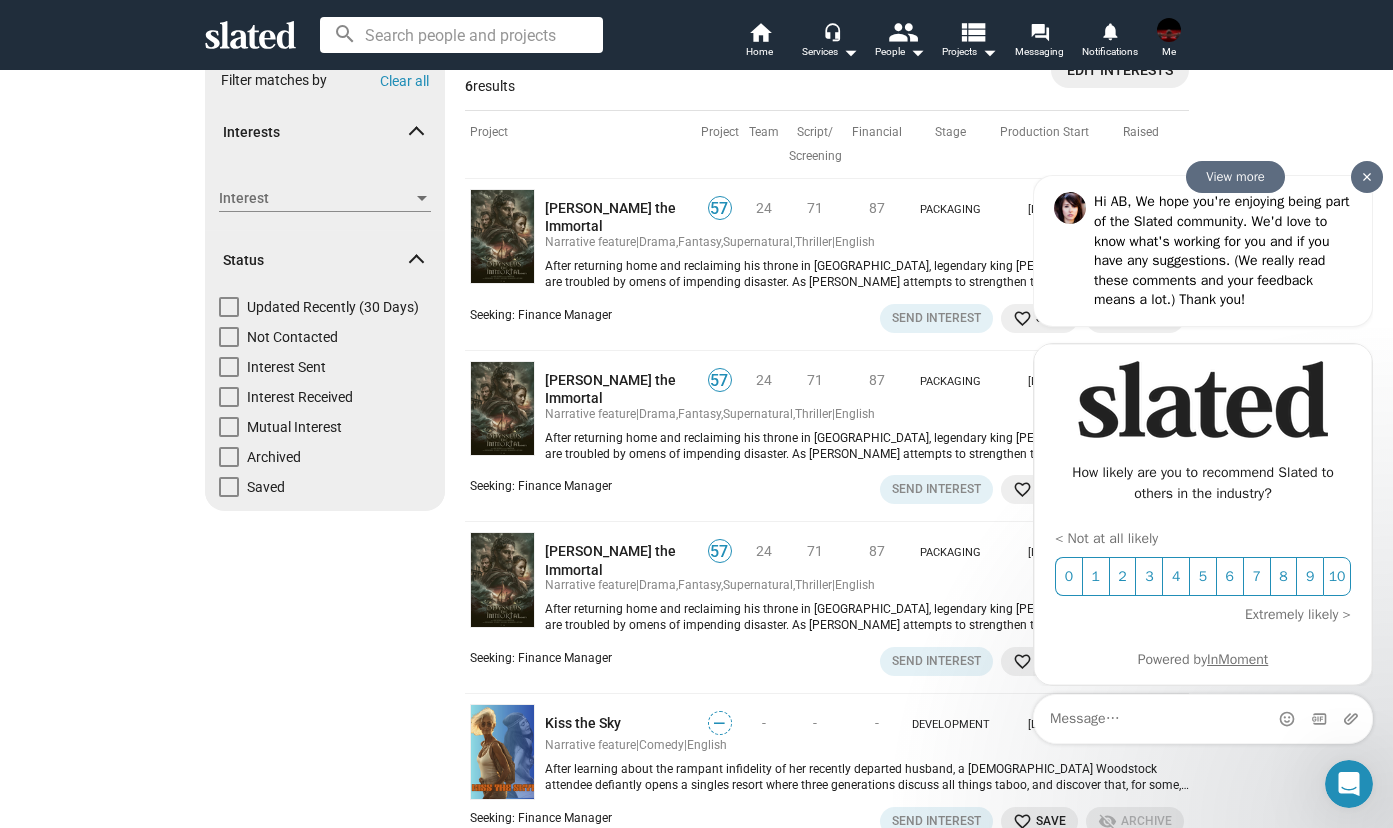 click at bounding box center [1367, 177] 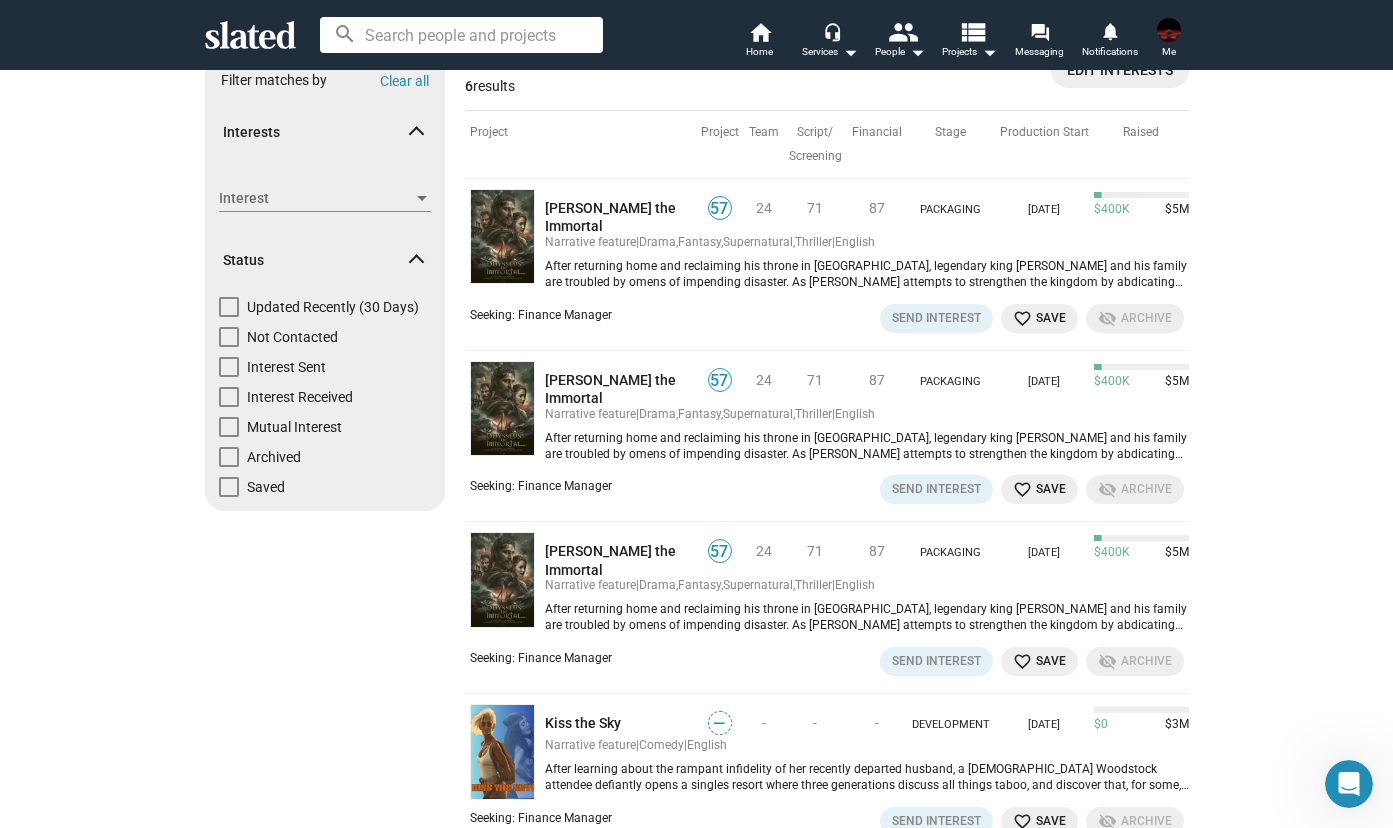 click on "Project" 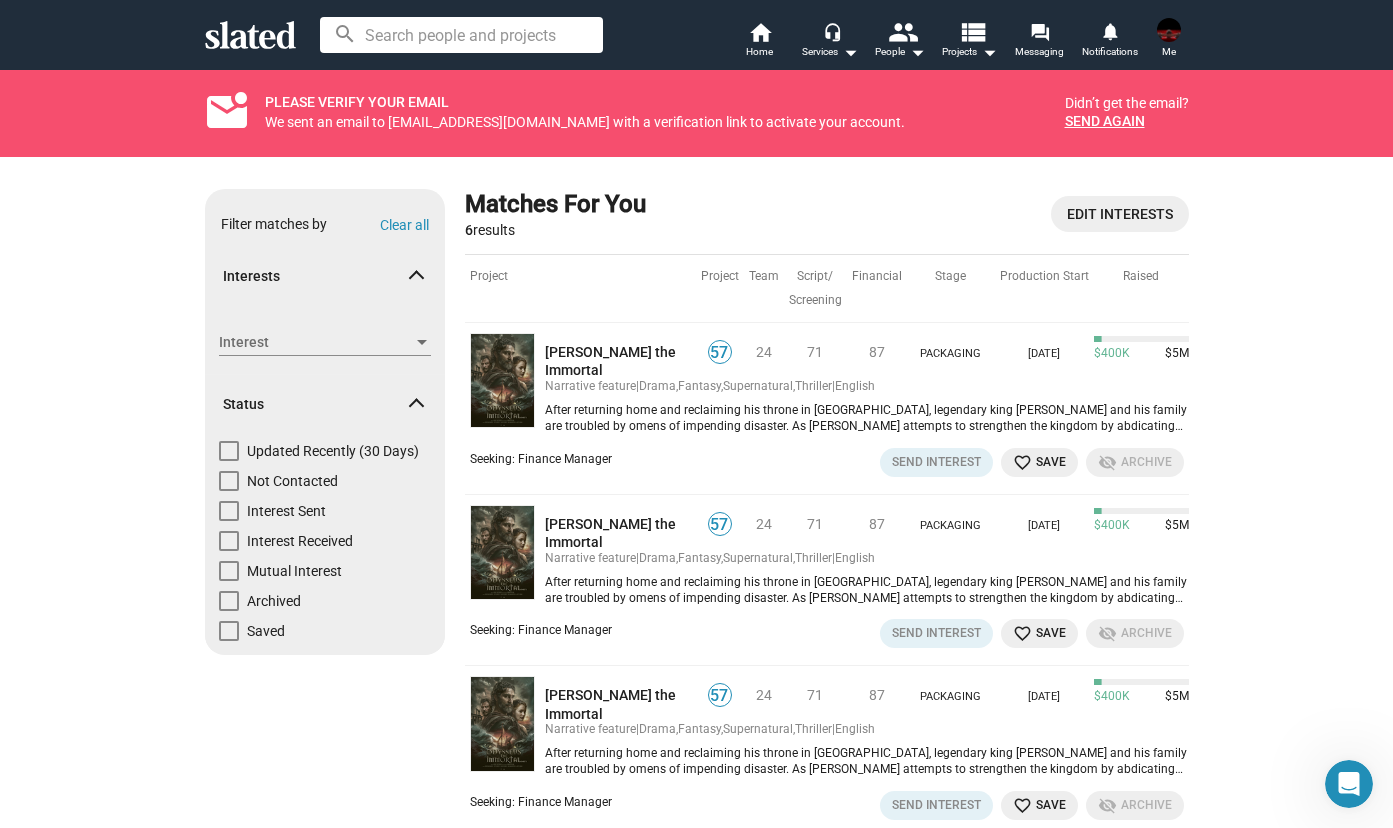 scroll, scrollTop: 0, scrollLeft: 0, axis: both 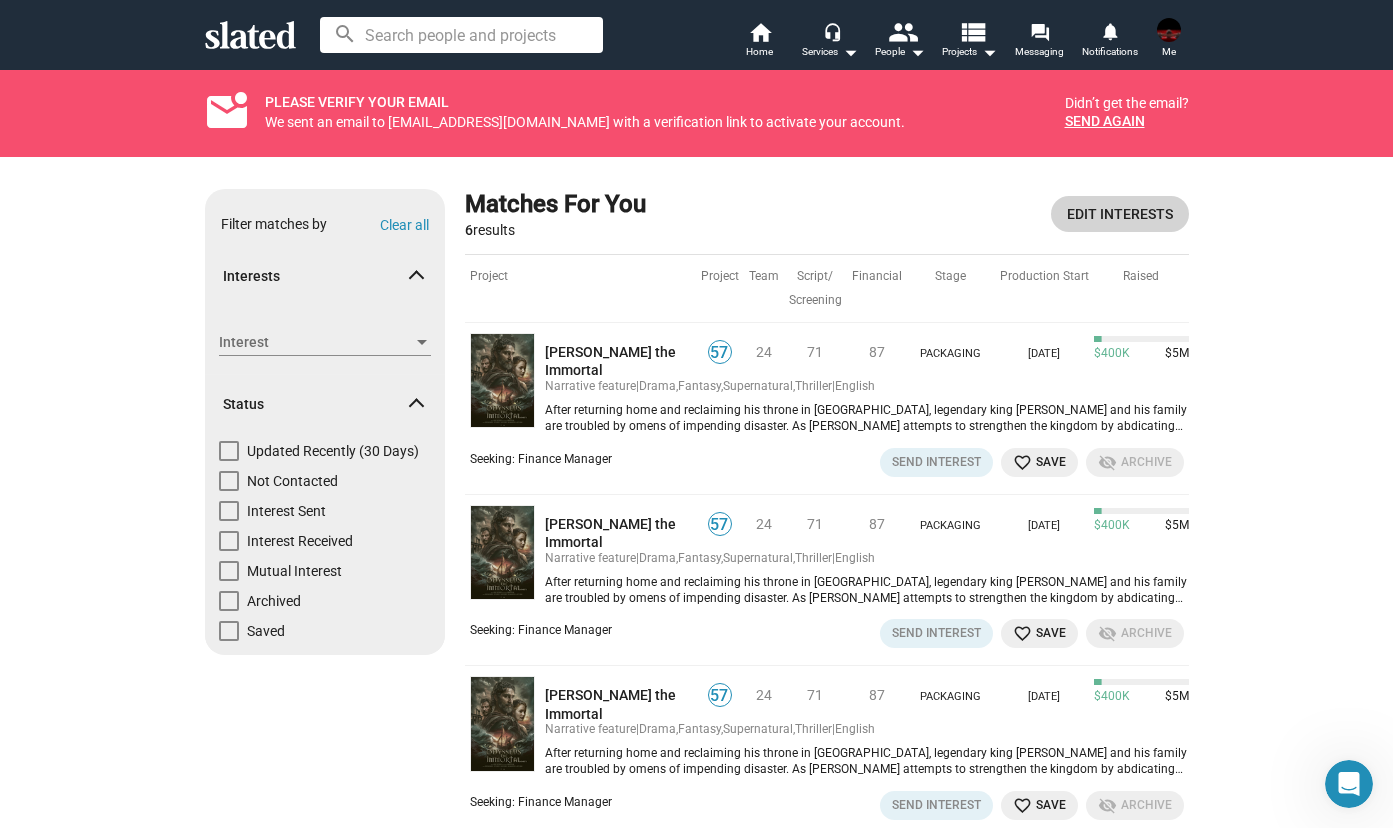 click on "Edit Interests" 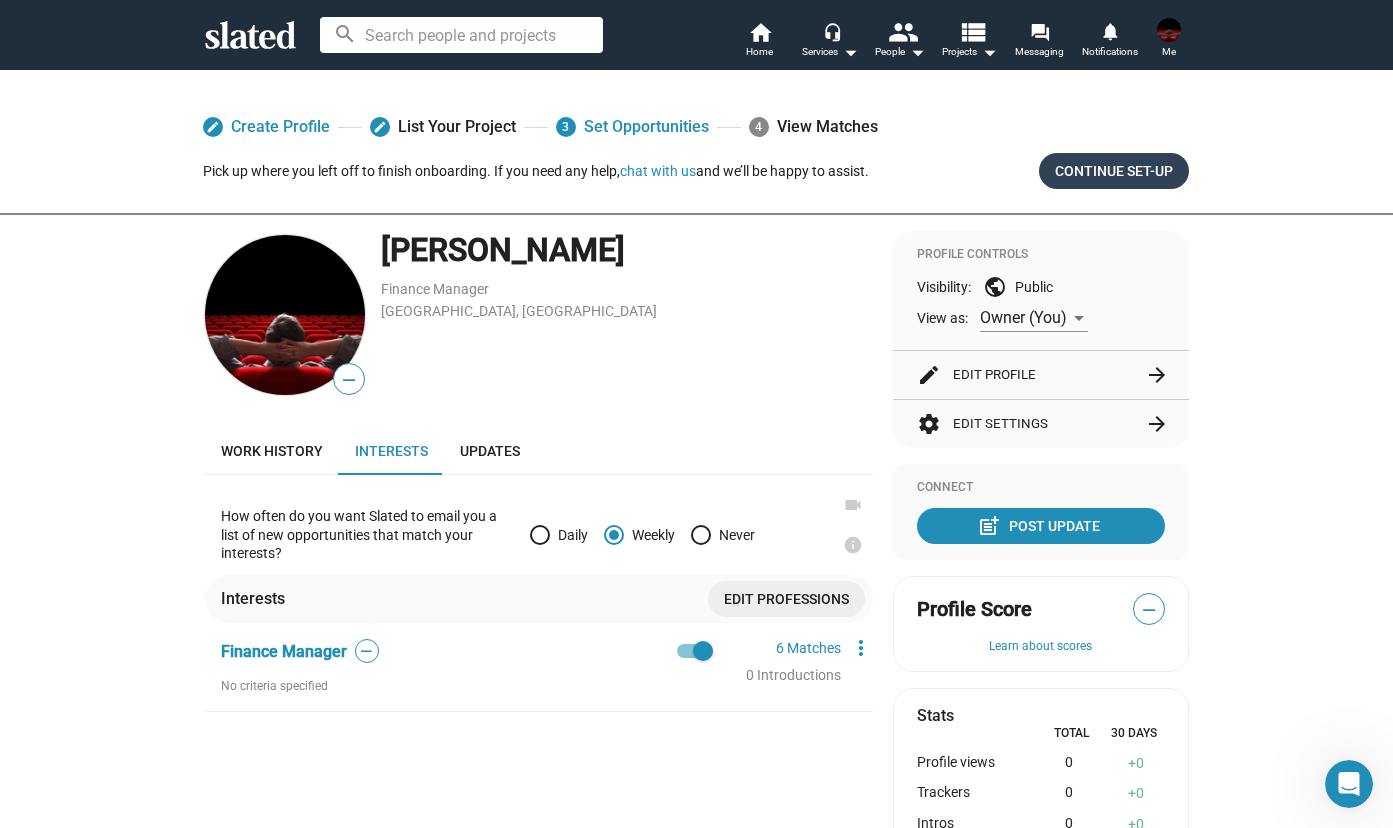 click on "Continue Set-up" at bounding box center [1114, 171] 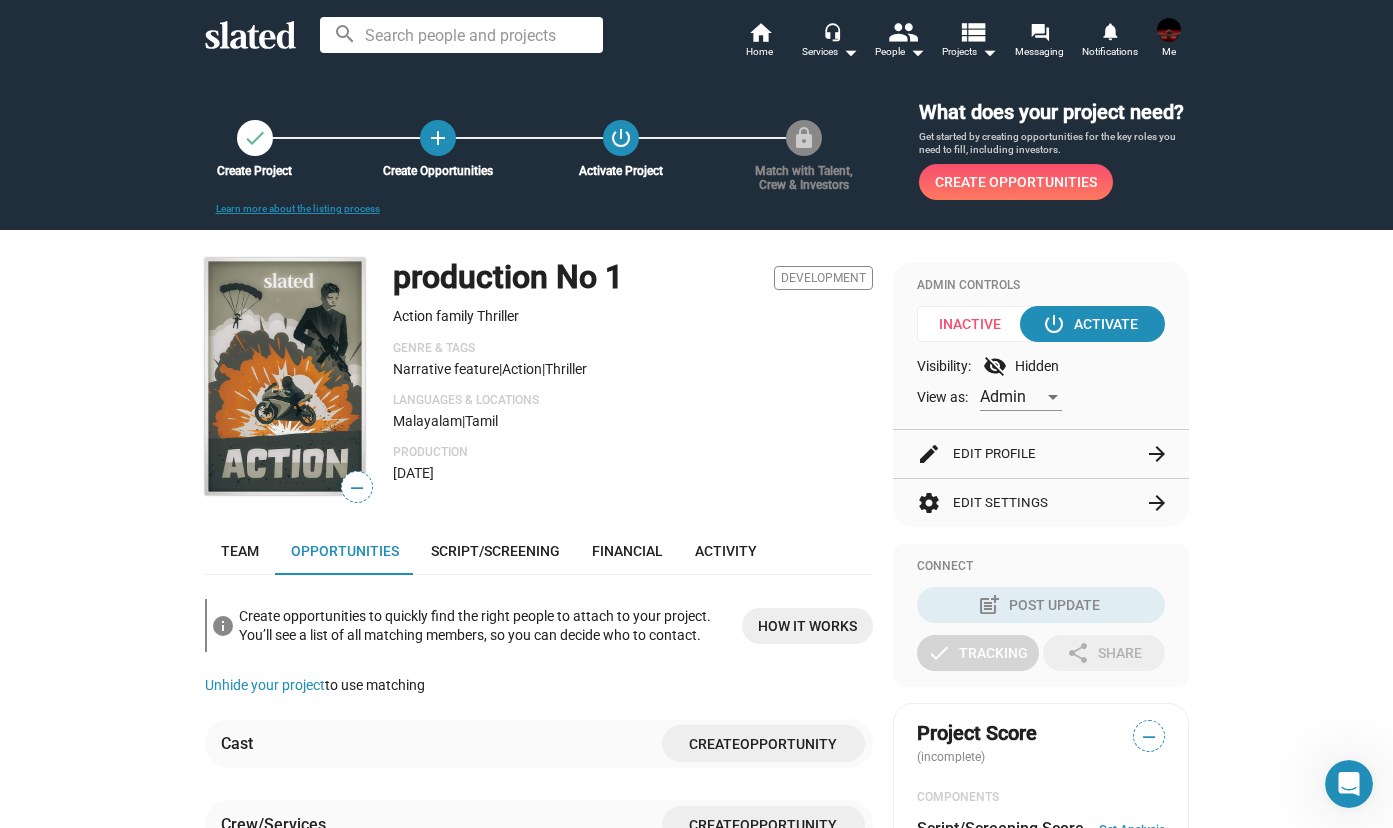 click on "check Create Project add Create Opportunities power_settings_new Activate Project lock  Match with Talent, Crew & Investors  Learn more about the listing process" at bounding box center (529, 138) 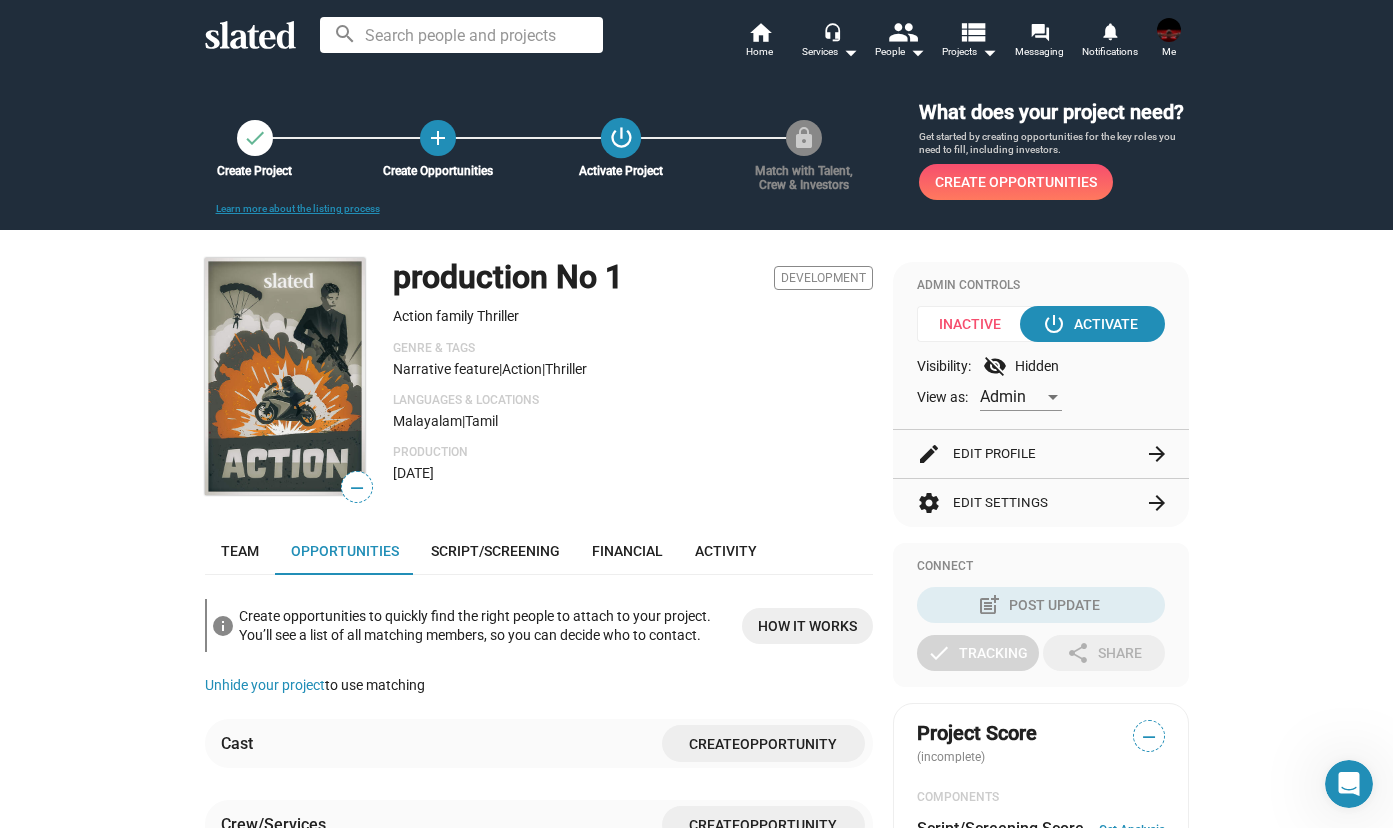 click on "power_settings_new" at bounding box center (620, 137) 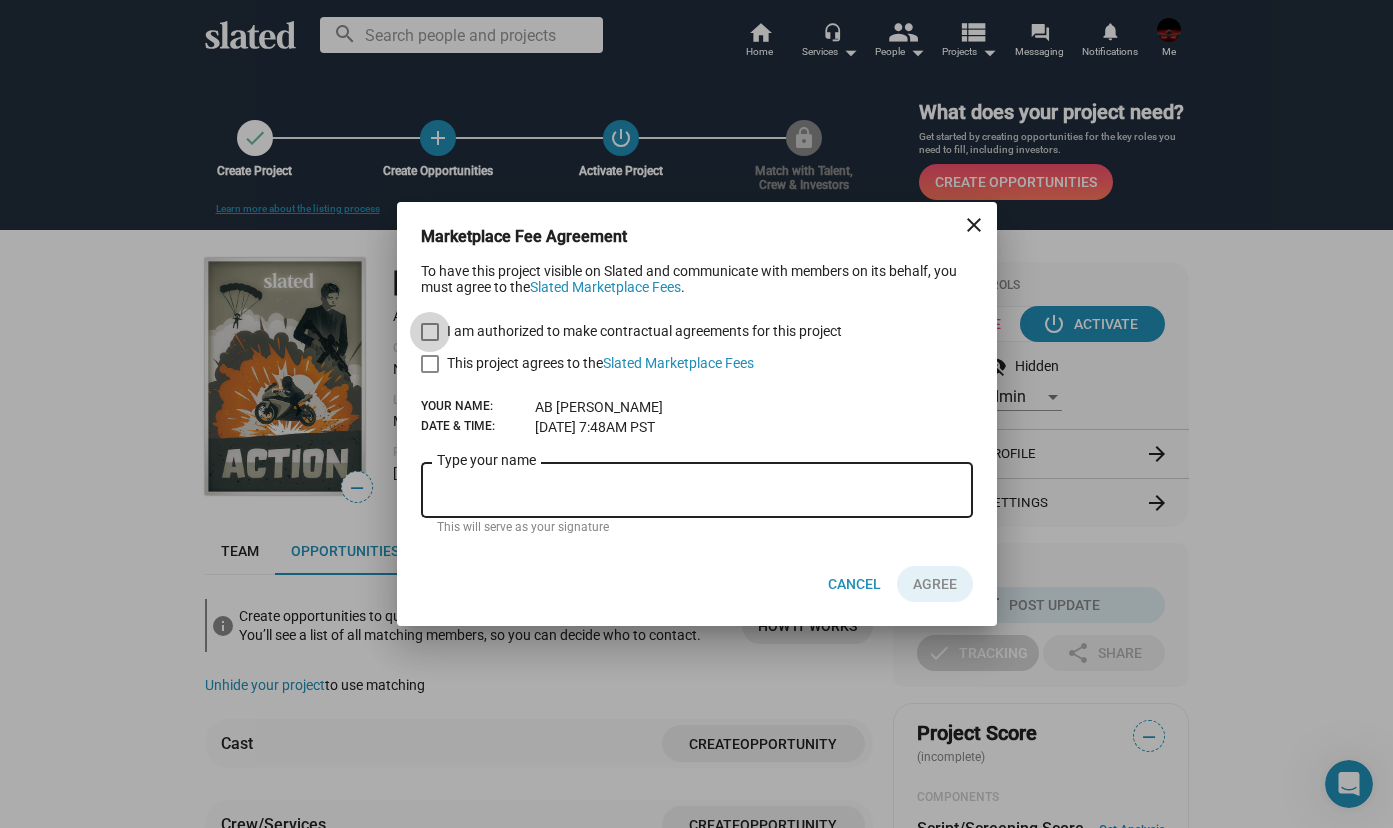 click at bounding box center [430, 332] 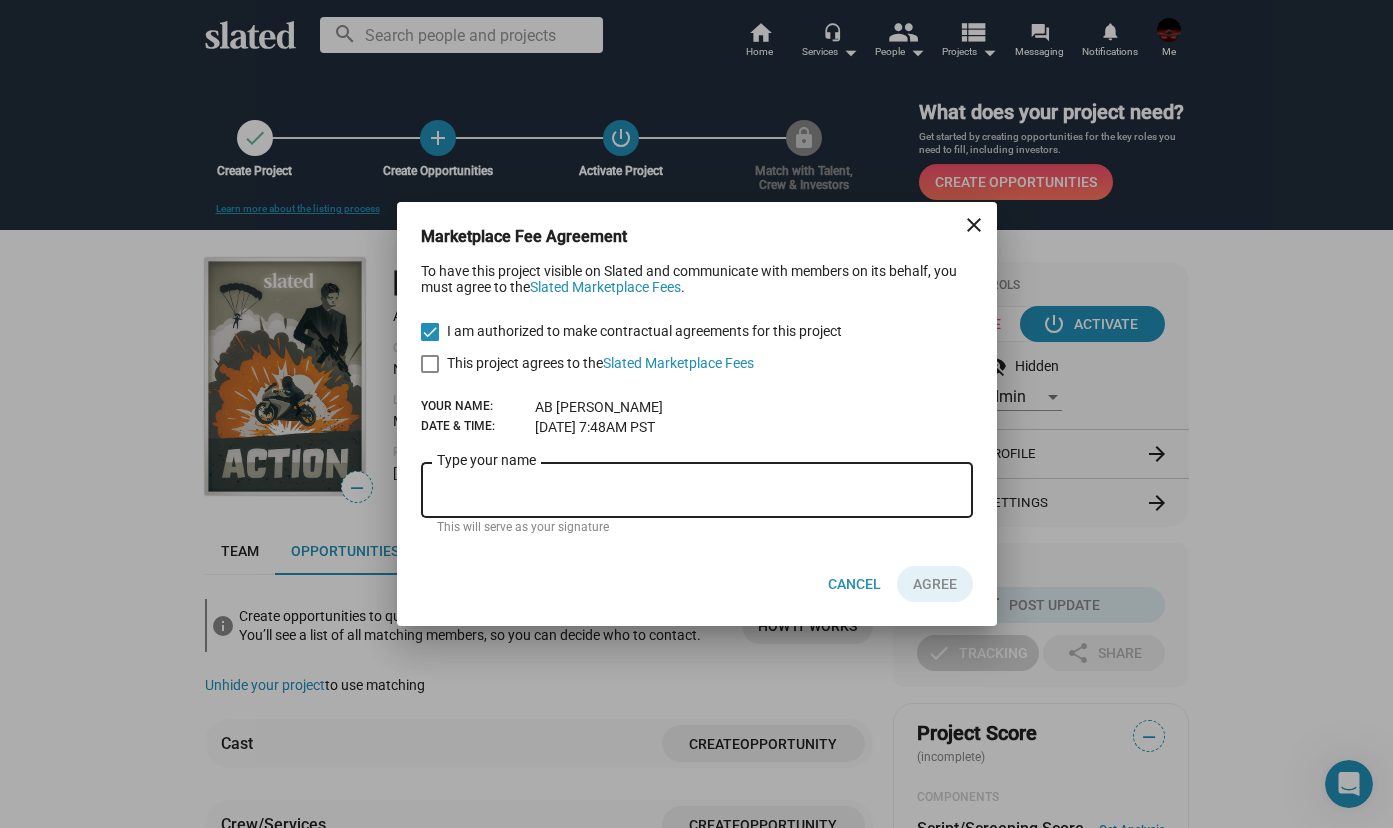 click at bounding box center (430, 364) 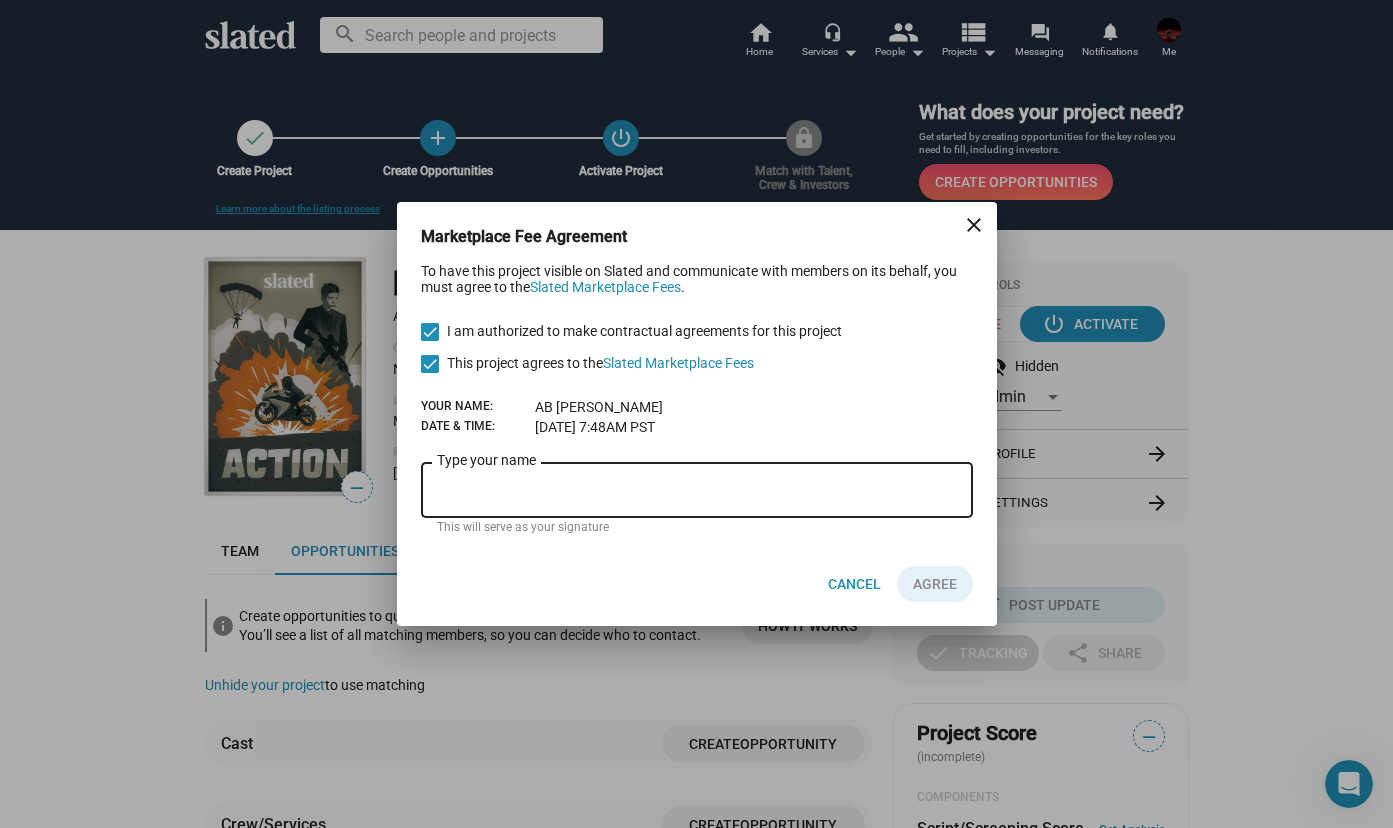 click at bounding box center (935, 584) 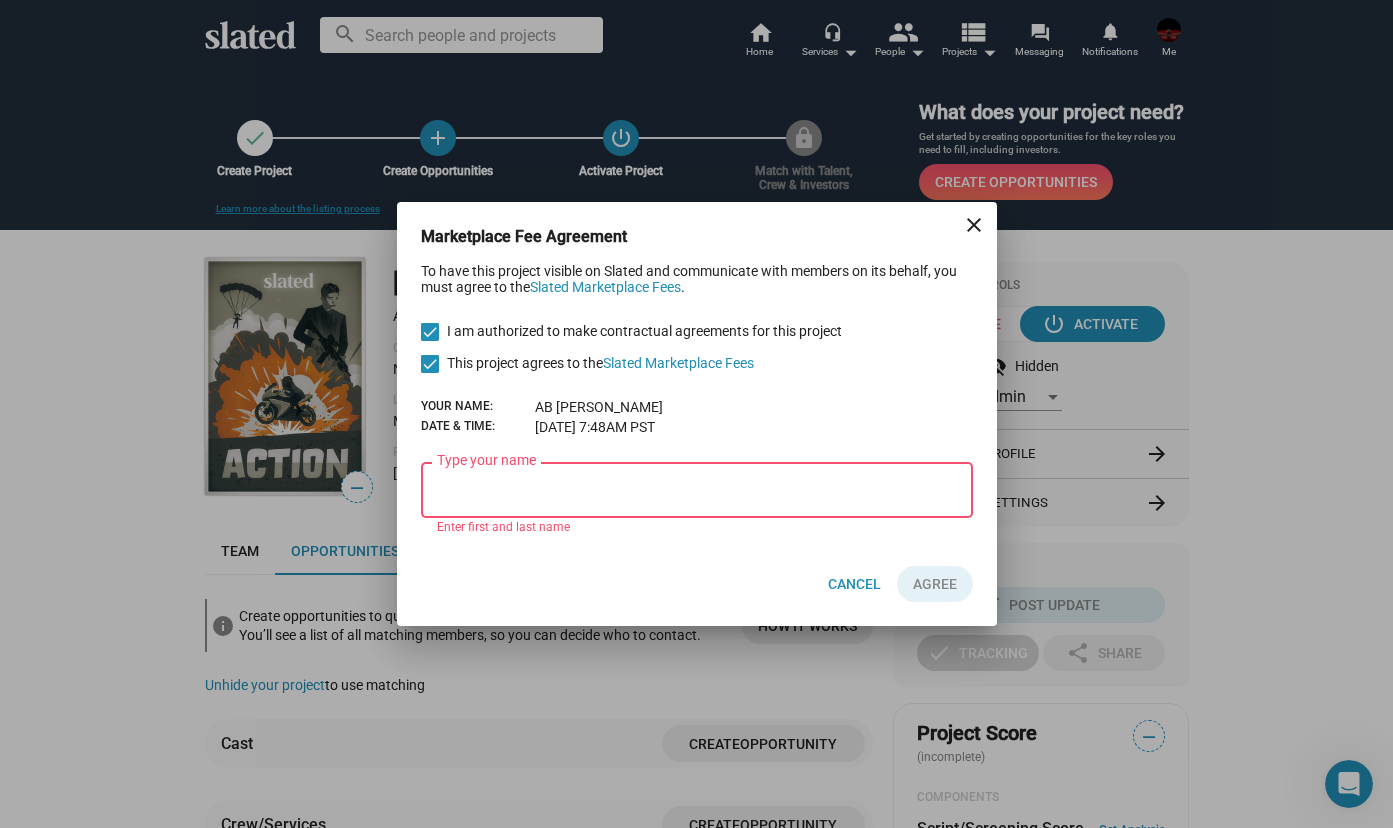 click on "Type your name" at bounding box center [697, 491] 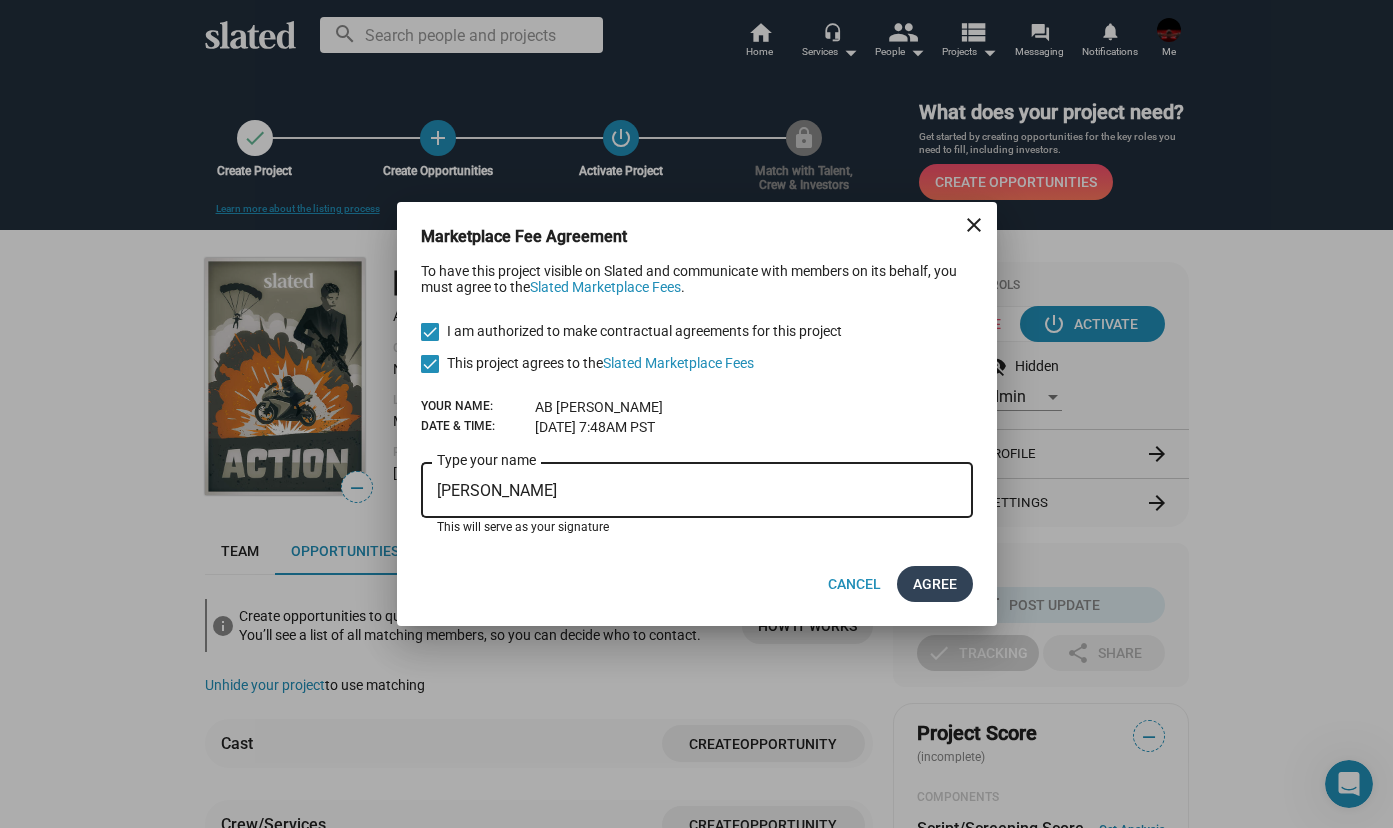 type on "AB SHARON" 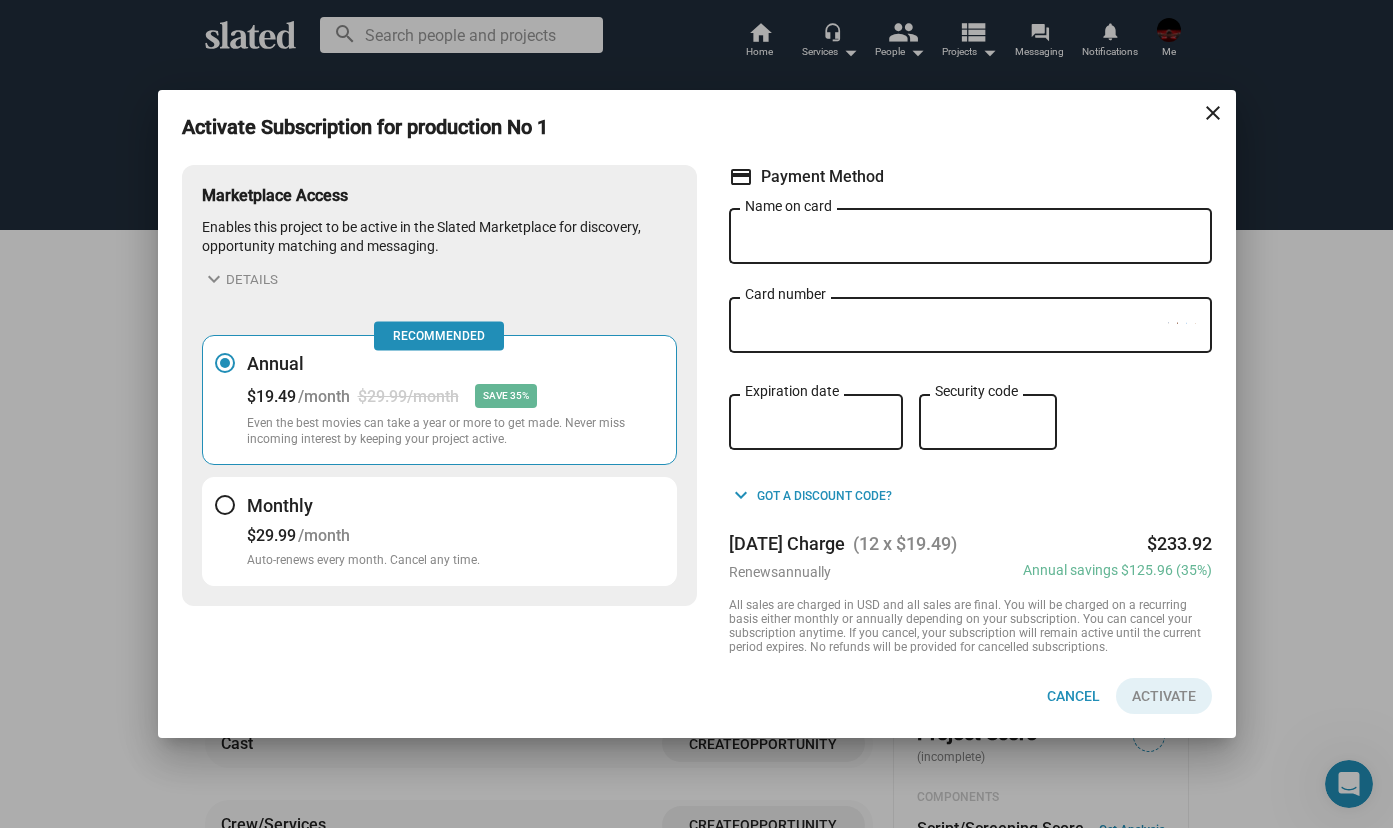 click on "close" at bounding box center [1213, 113] 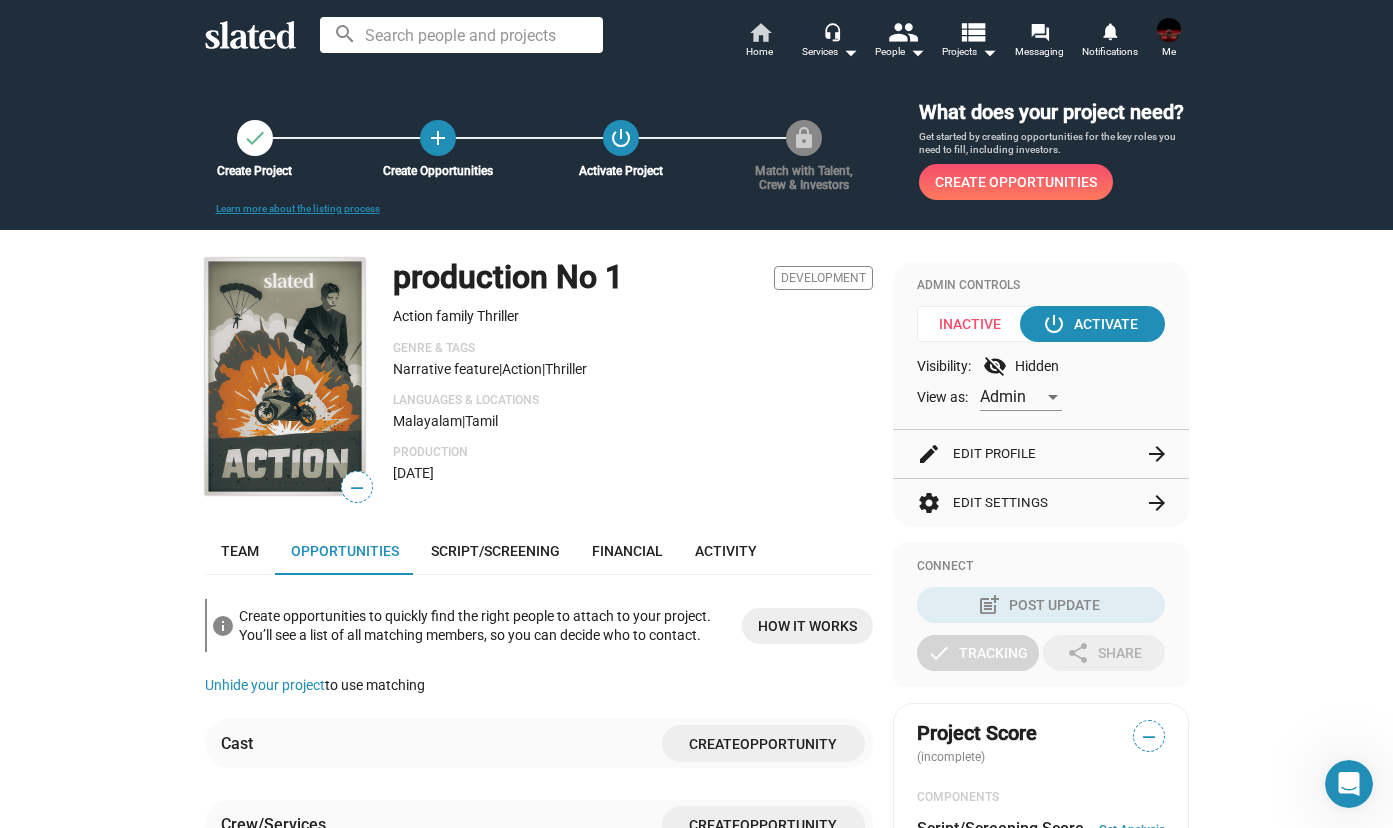 click on "Home" at bounding box center [759, 52] 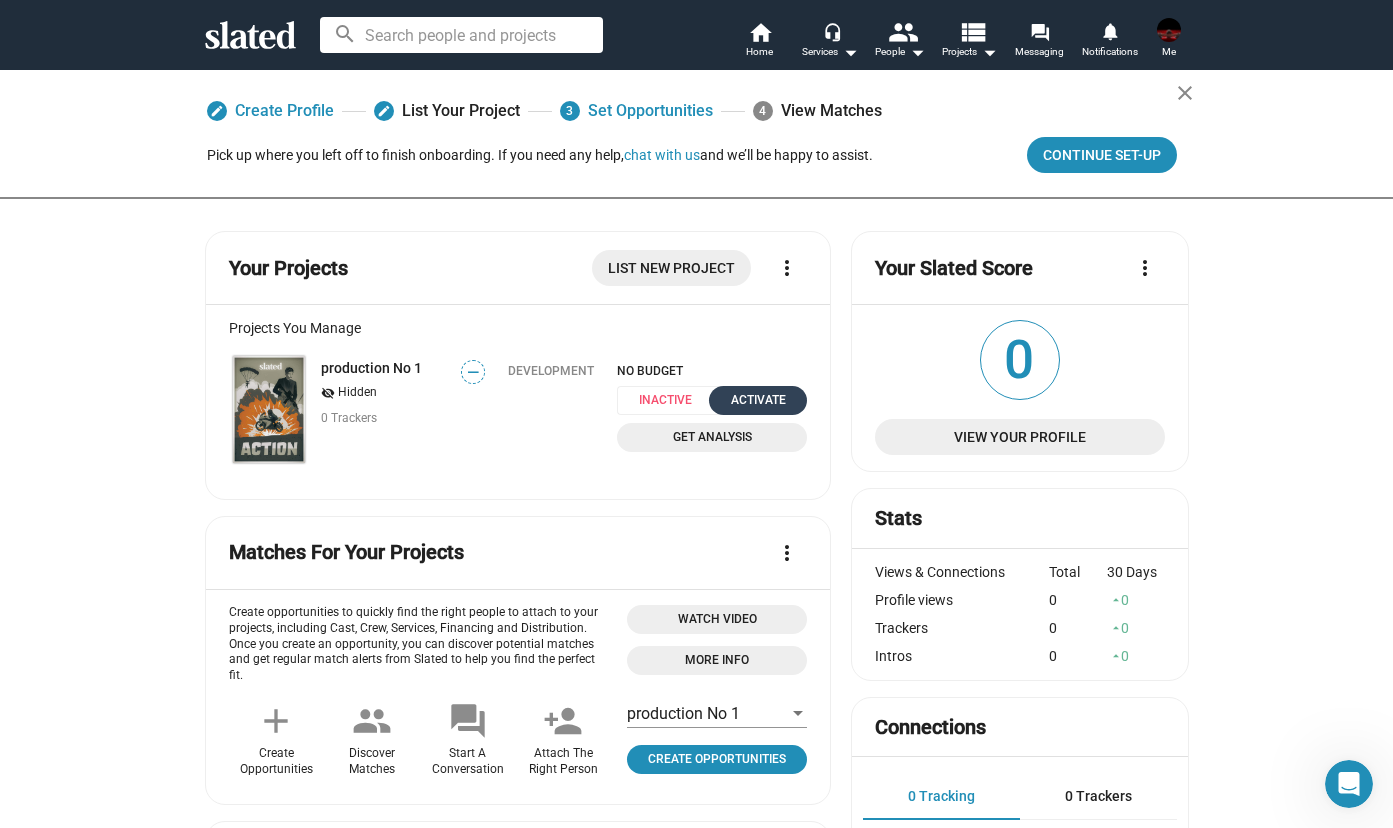 click on "Activate" 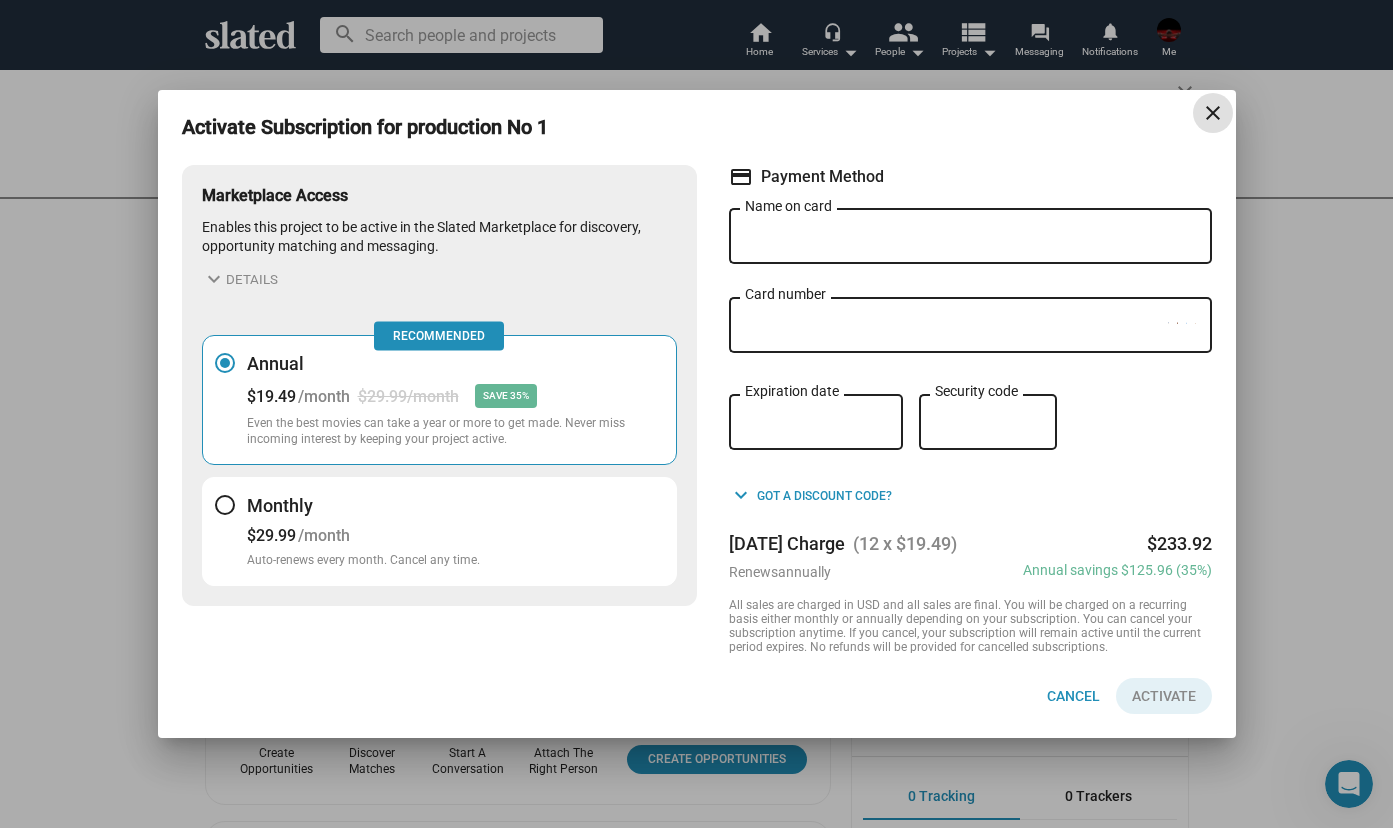 click on "close" at bounding box center (1213, 113) 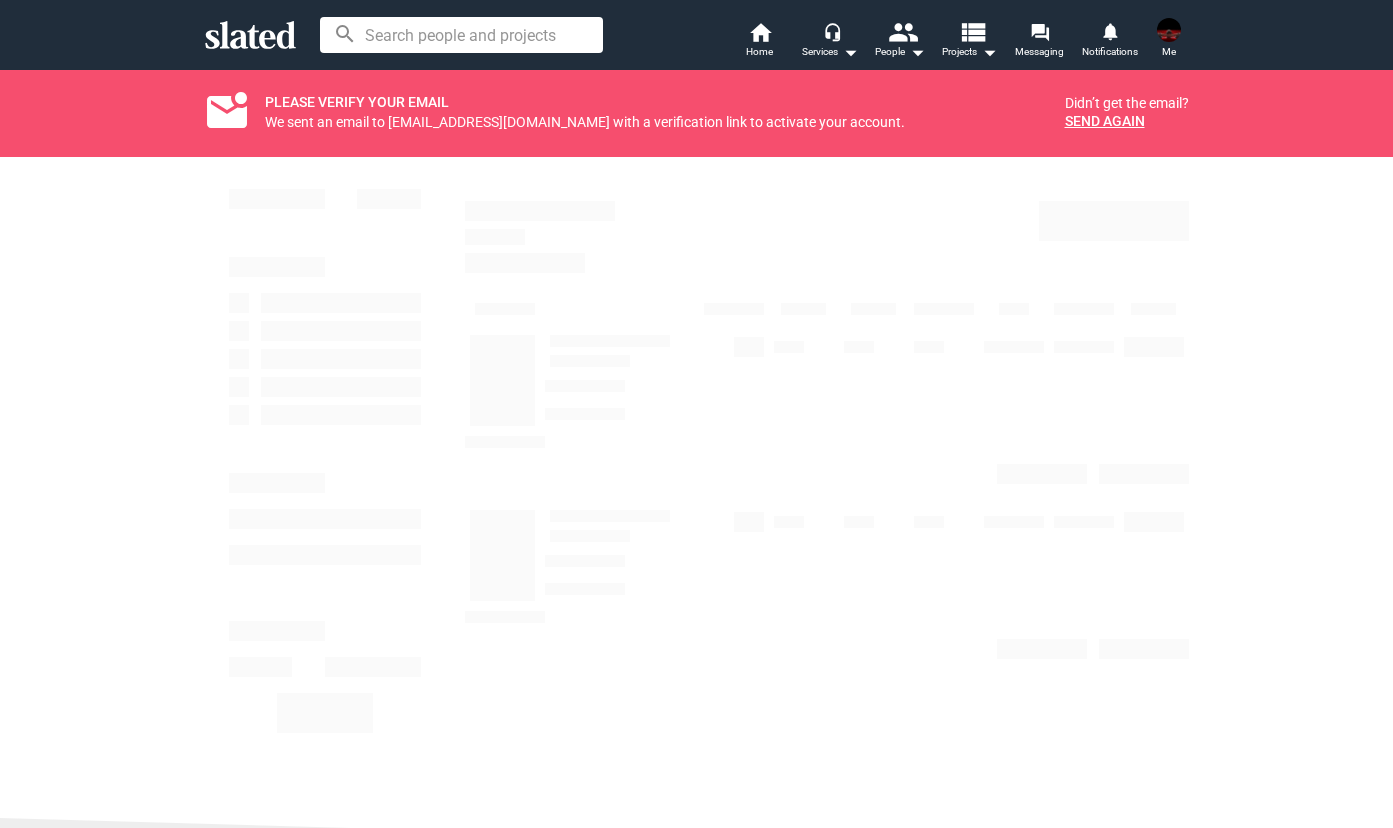 scroll, scrollTop: 0, scrollLeft: 0, axis: both 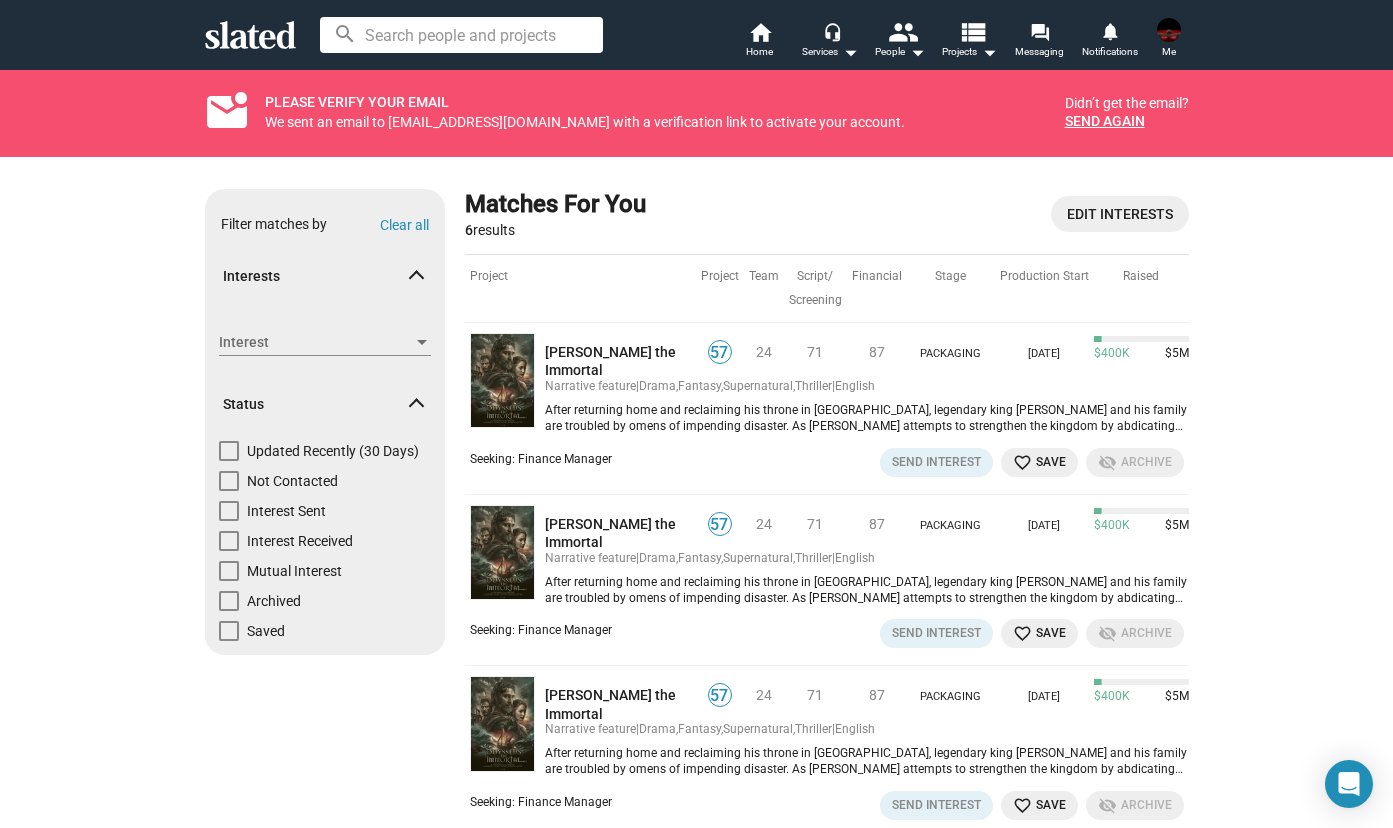 click on "Interests" at bounding box center (325, 276) 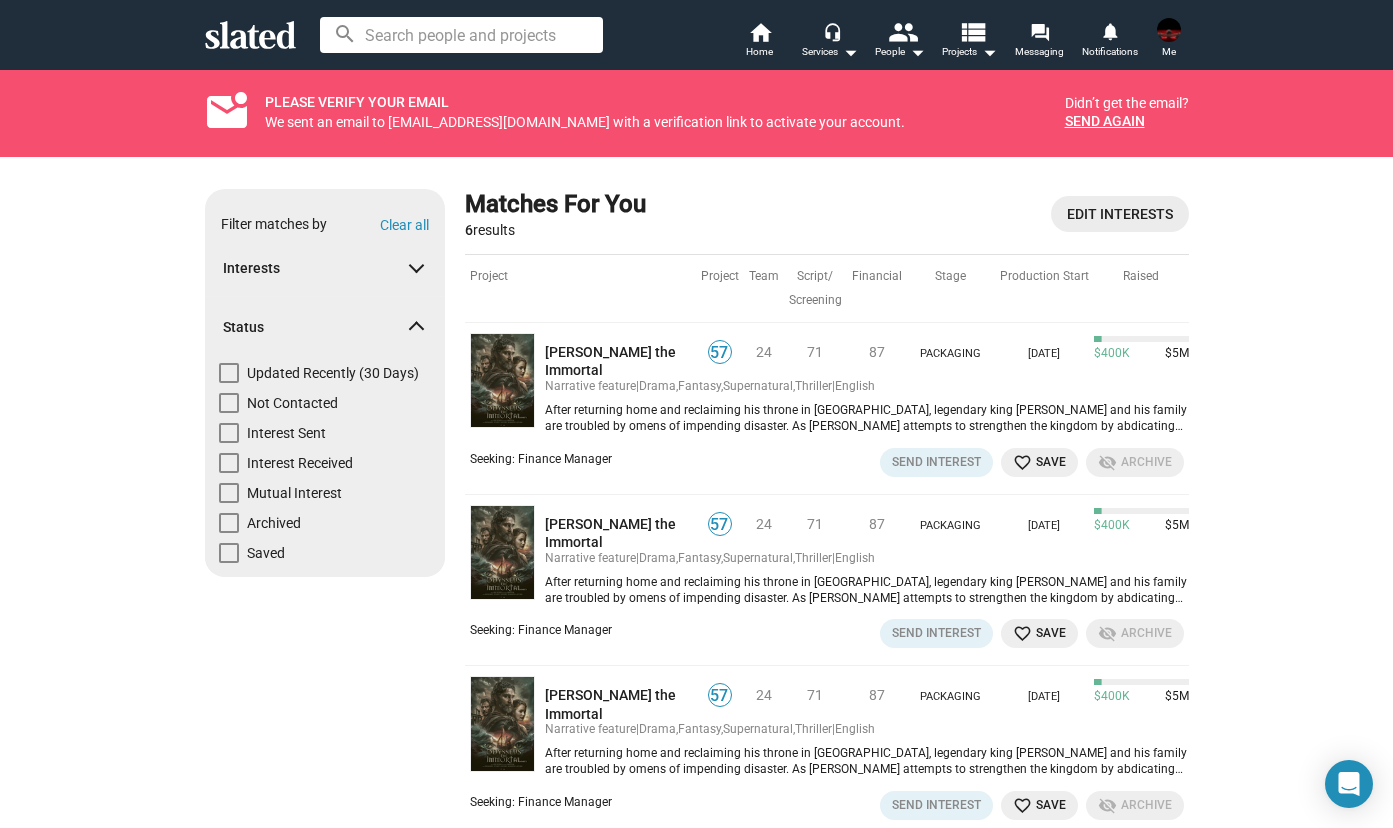 click on "Edit Interests" 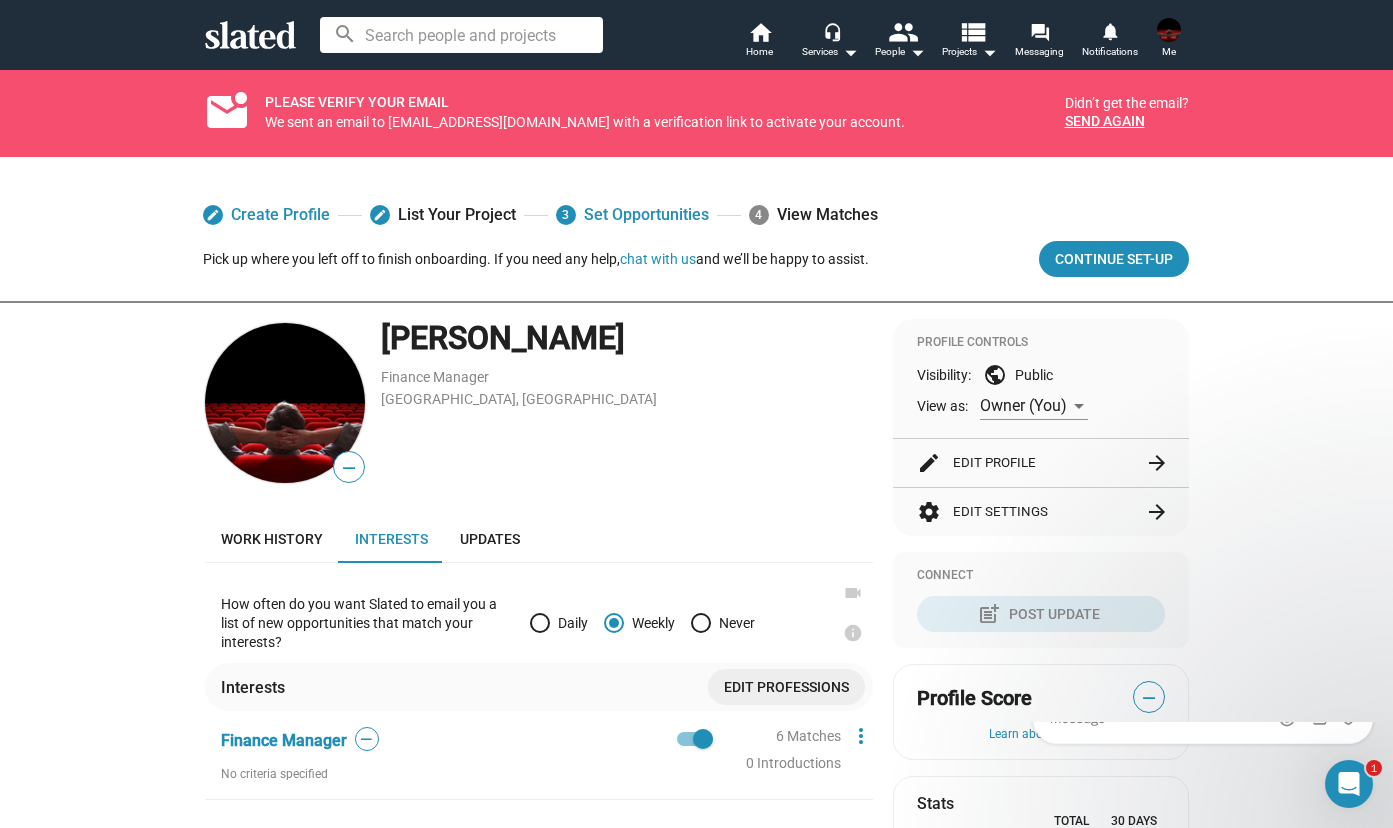scroll, scrollTop: 0, scrollLeft: 0, axis: both 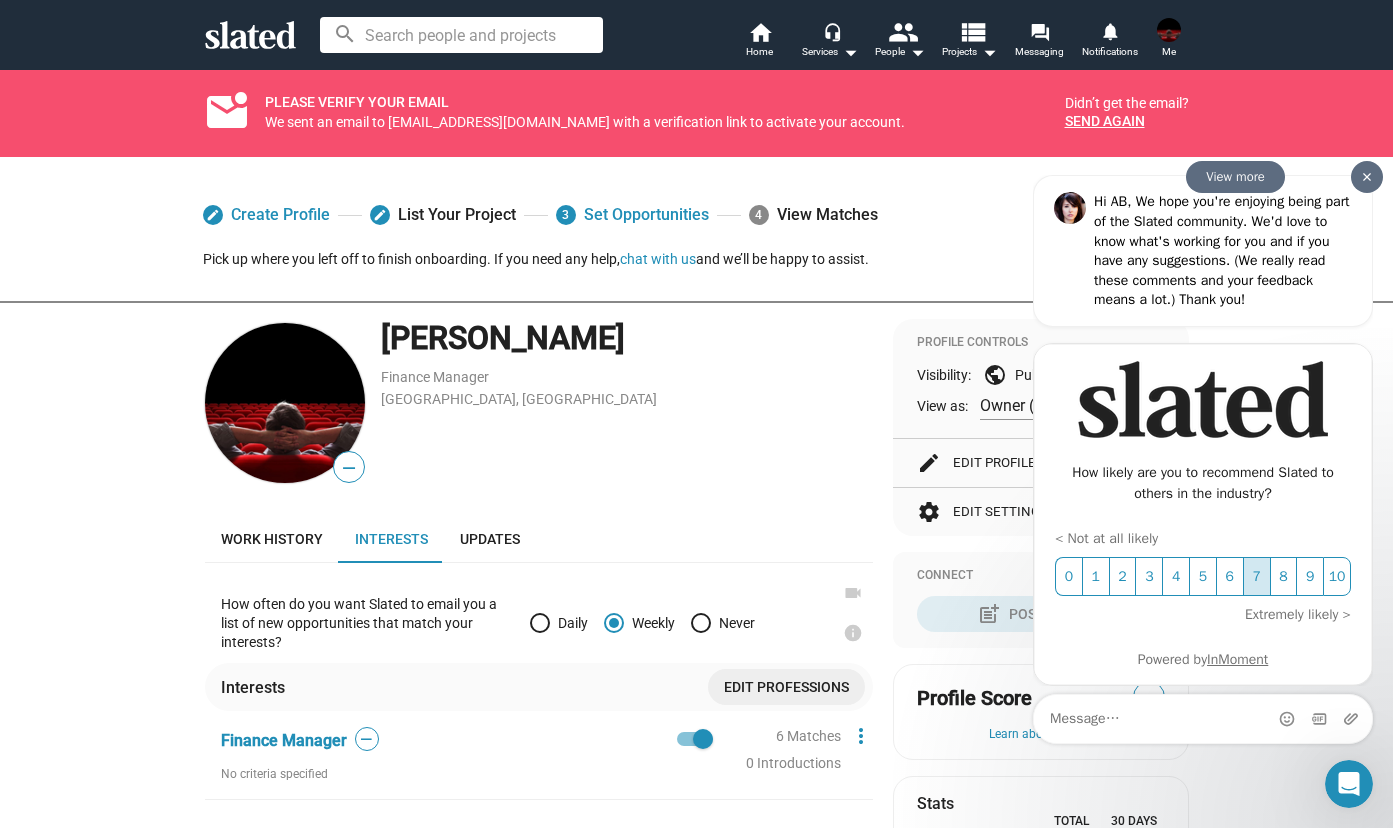click on "7" at bounding box center [1257, 576] 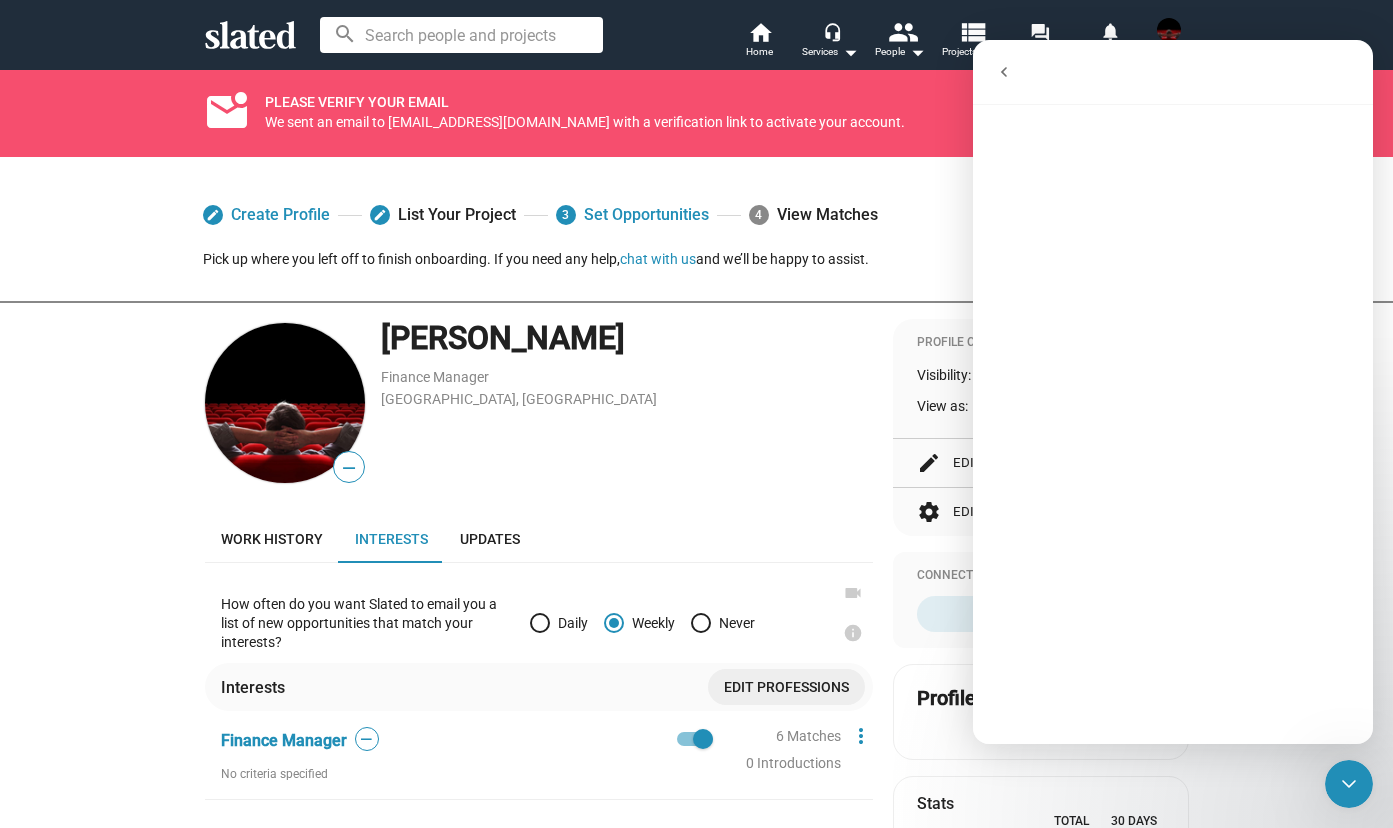 scroll, scrollTop: 0, scrollLeft: 0, axis: both 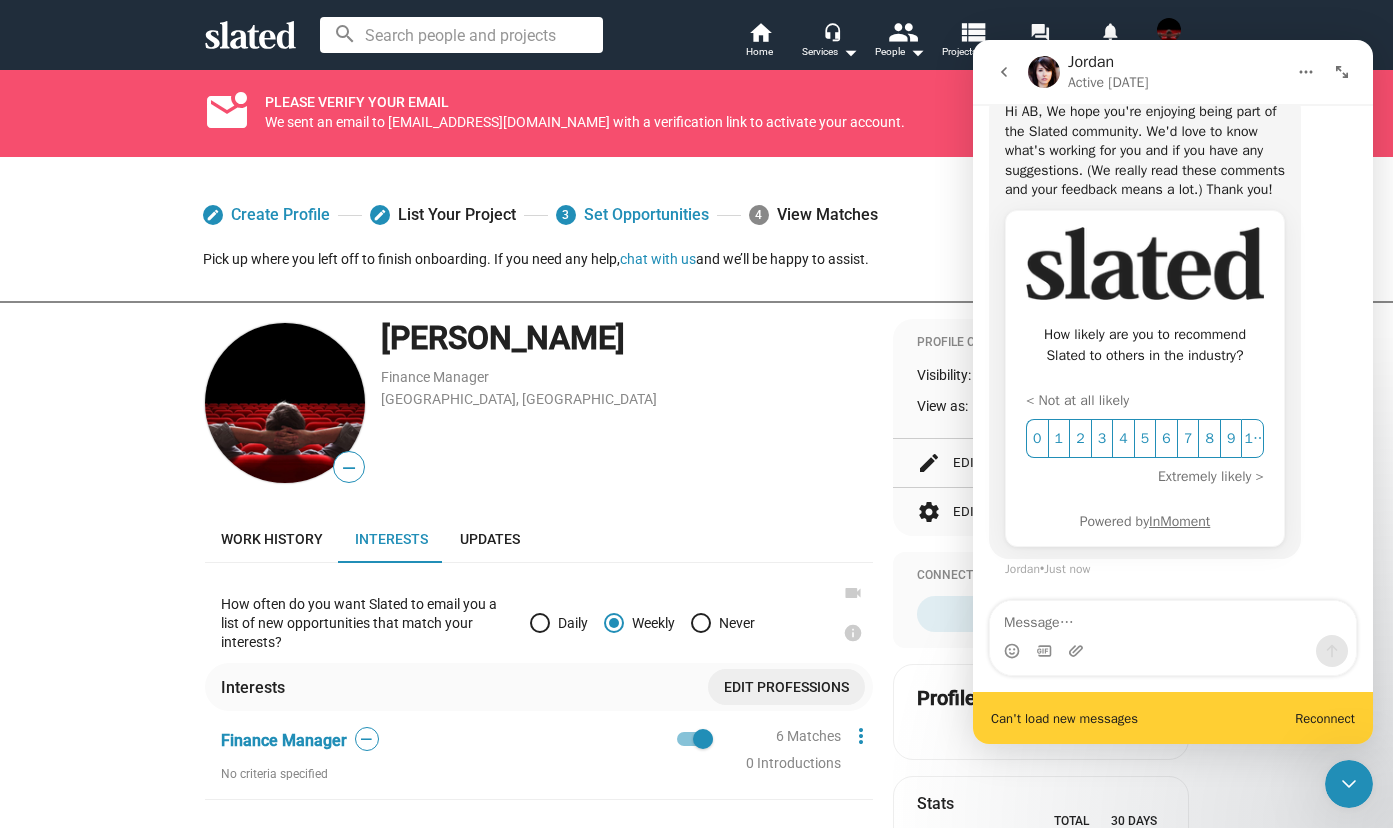 click 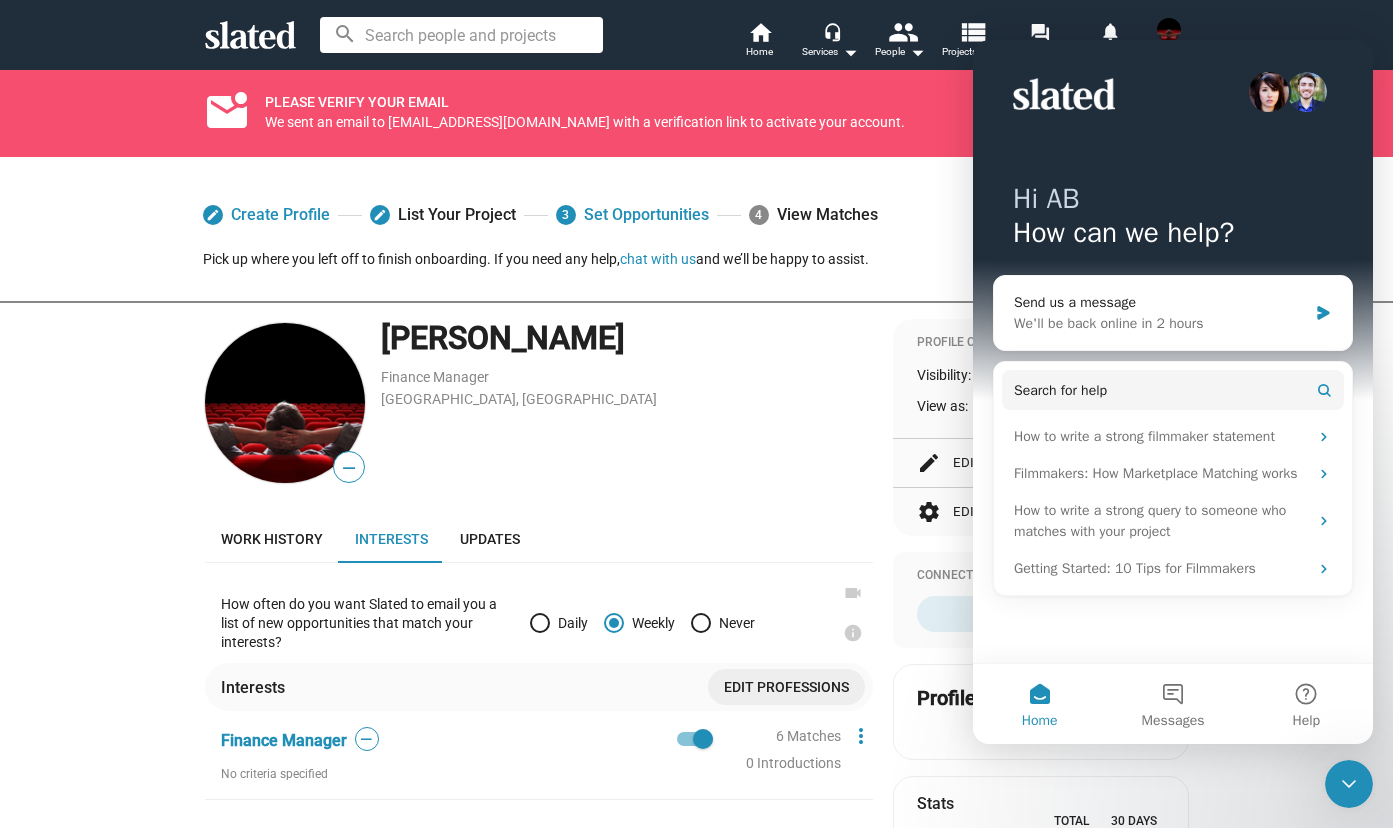 scroll, scrollTop: 0, scrollLeft: 0, axis: both 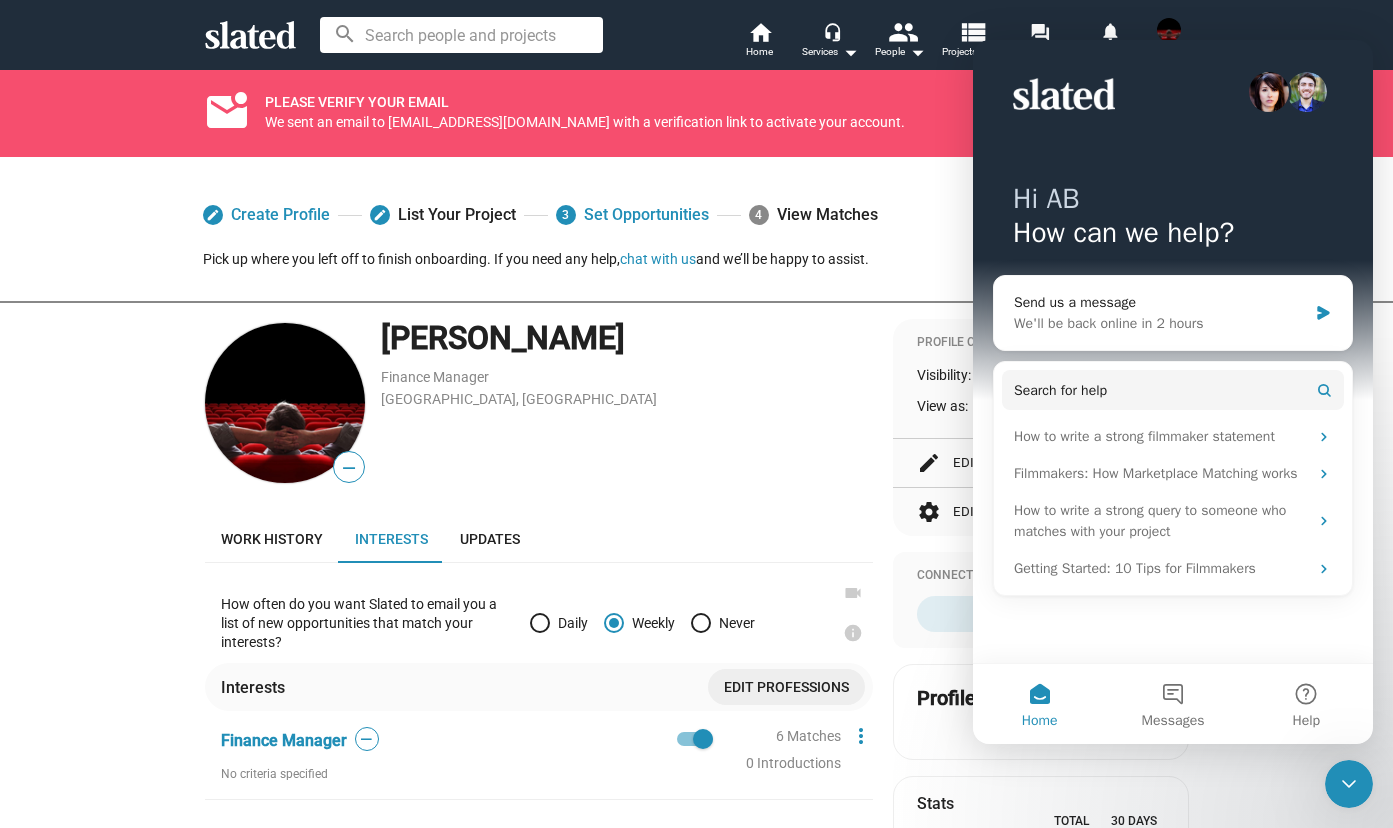 click on "edit  Create Profile  edit  List Your Project  3  Set Opportunities  4  View Matches   Pick up where you left off to finish onboarding. If you need any help,  chat with us  and we’ll be happy to assist.   Continue Set-up" at bounding box center (696, 238) 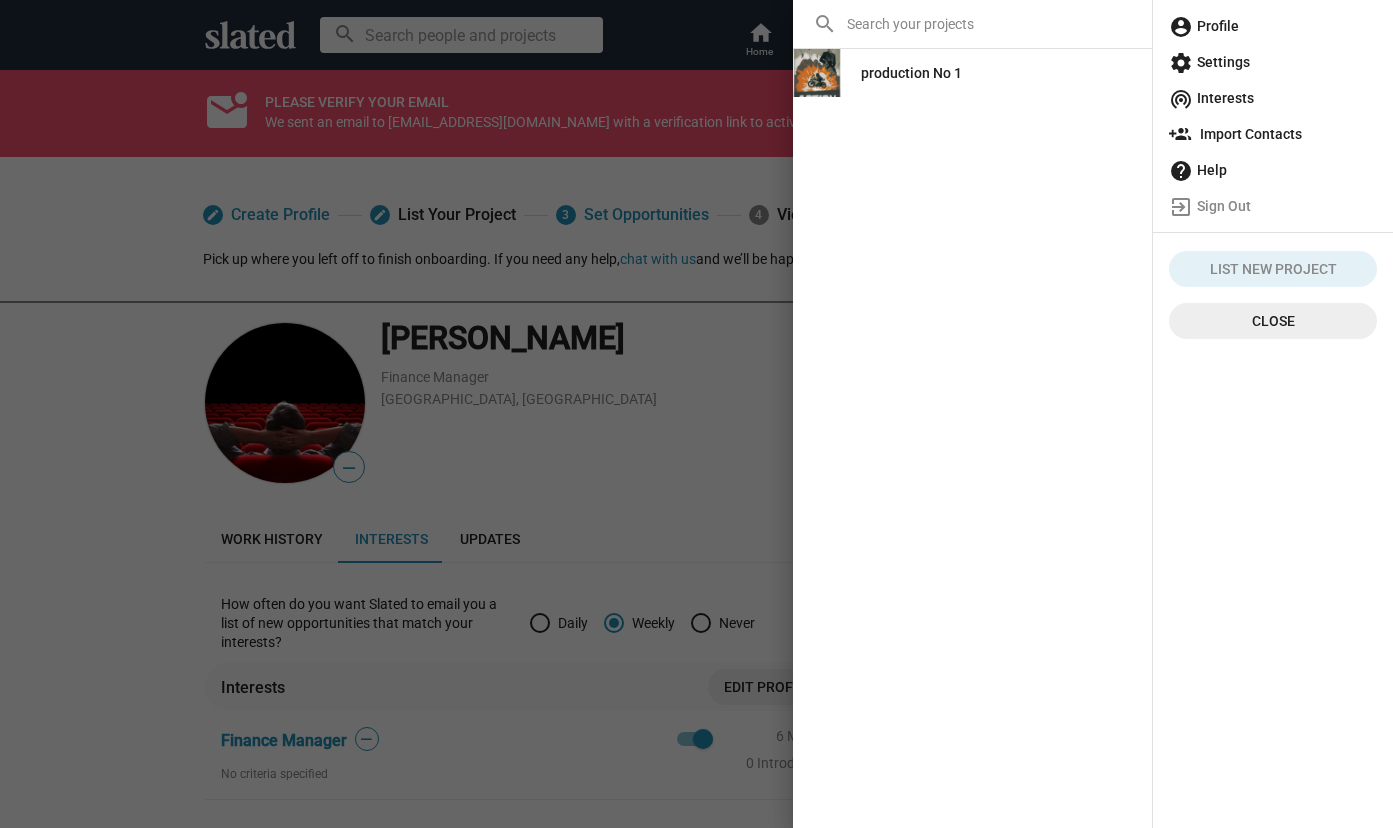 click on "production No 1" 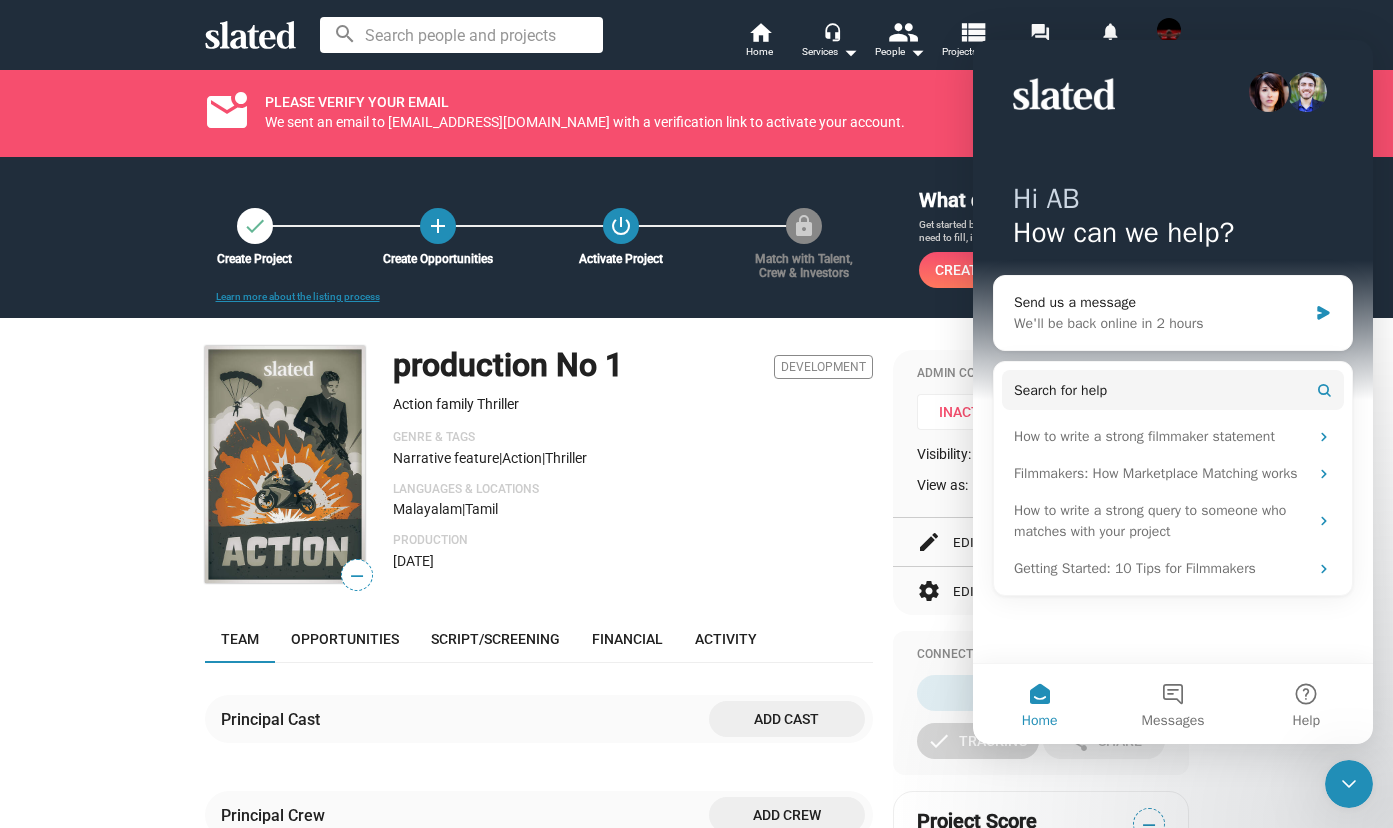 click on "Home" at bounding box center (1039, 704) 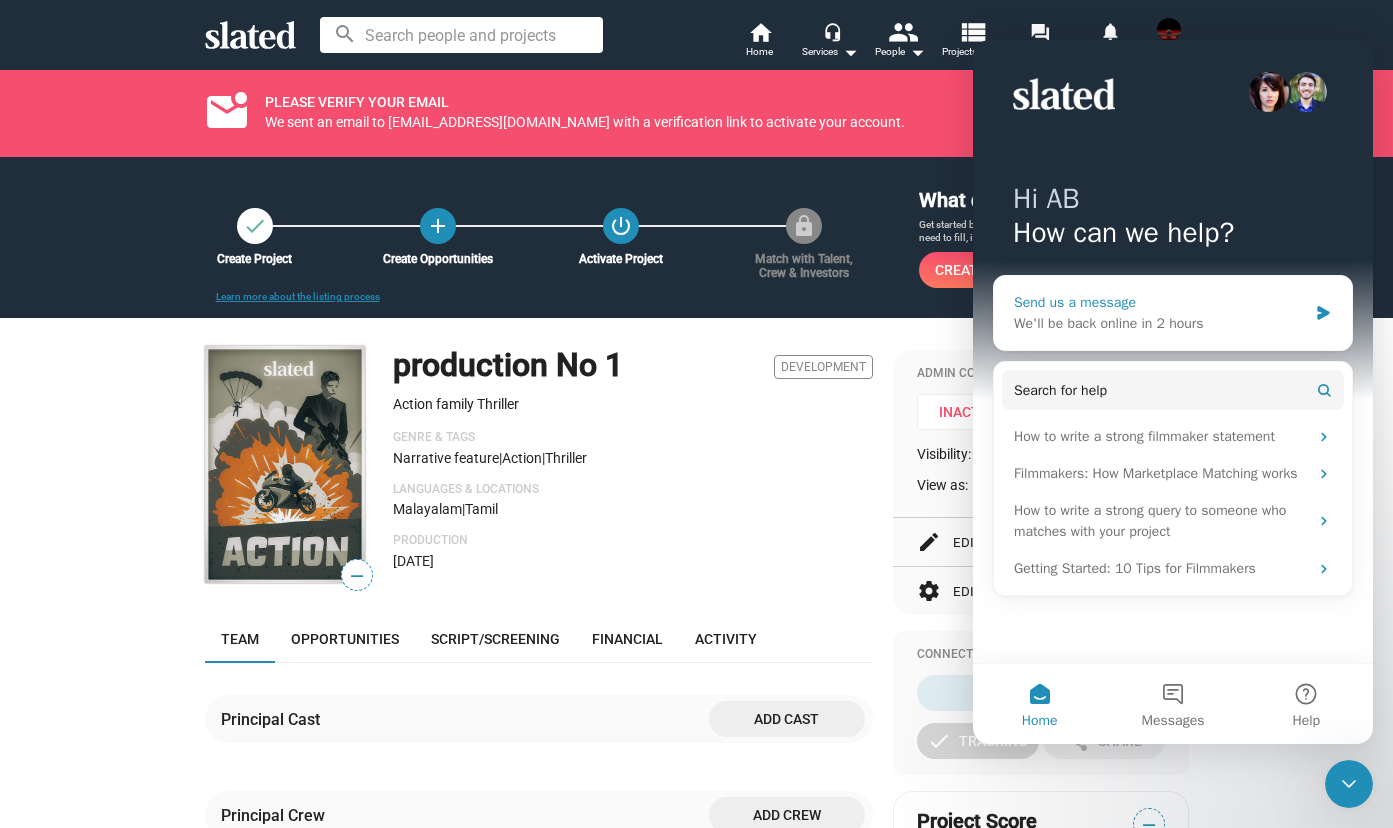 click 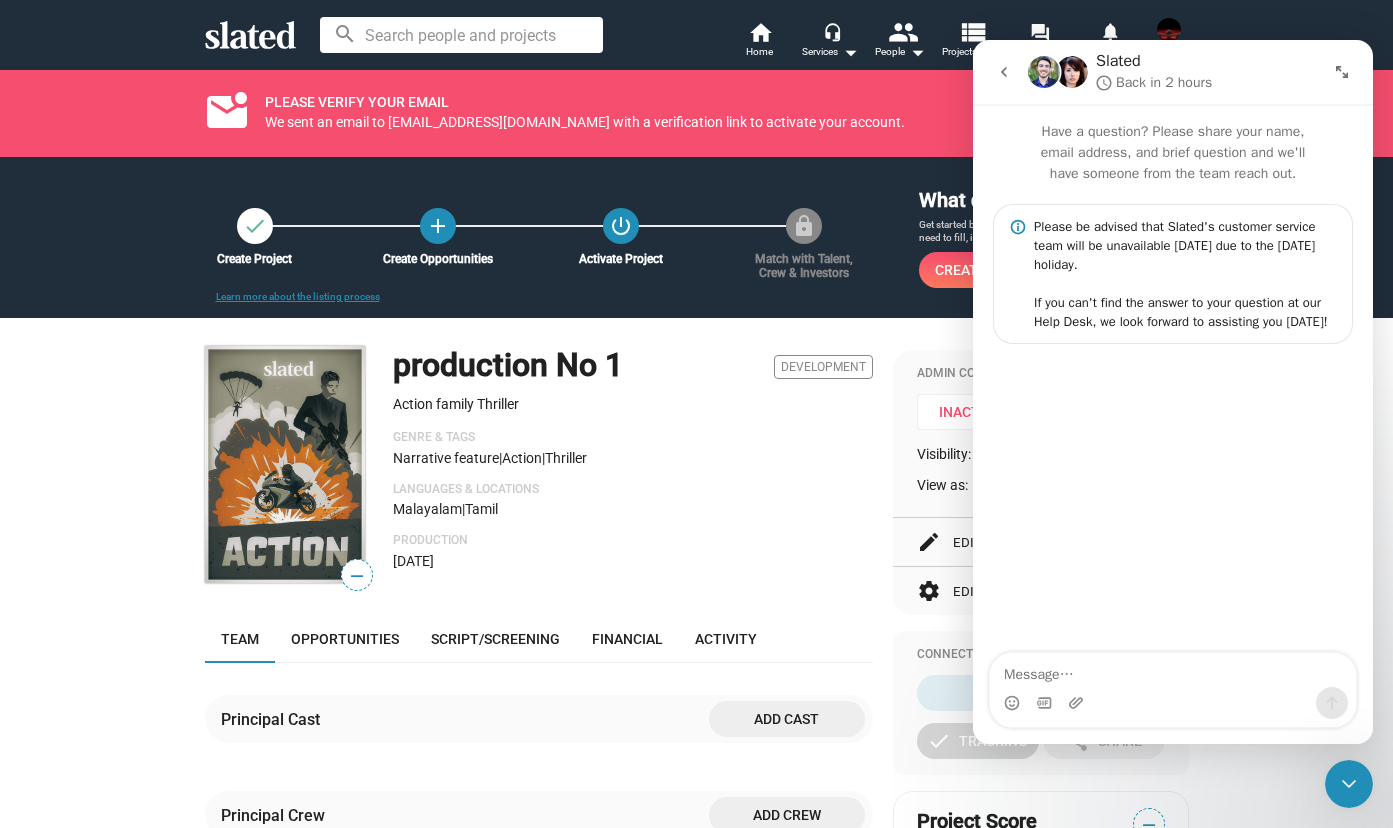 click 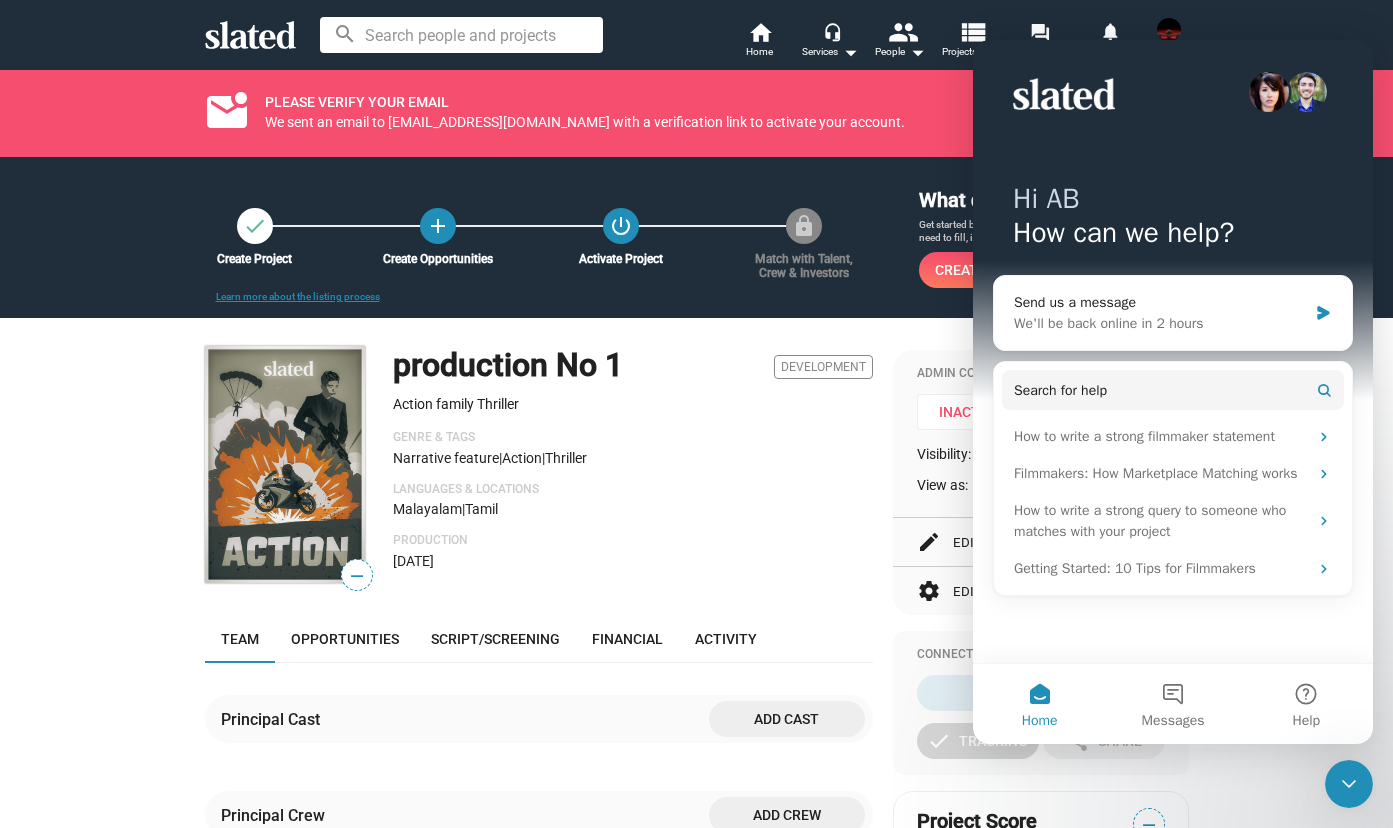 click on "Hi AB How can we help?" at bounding box center [1173, 220] 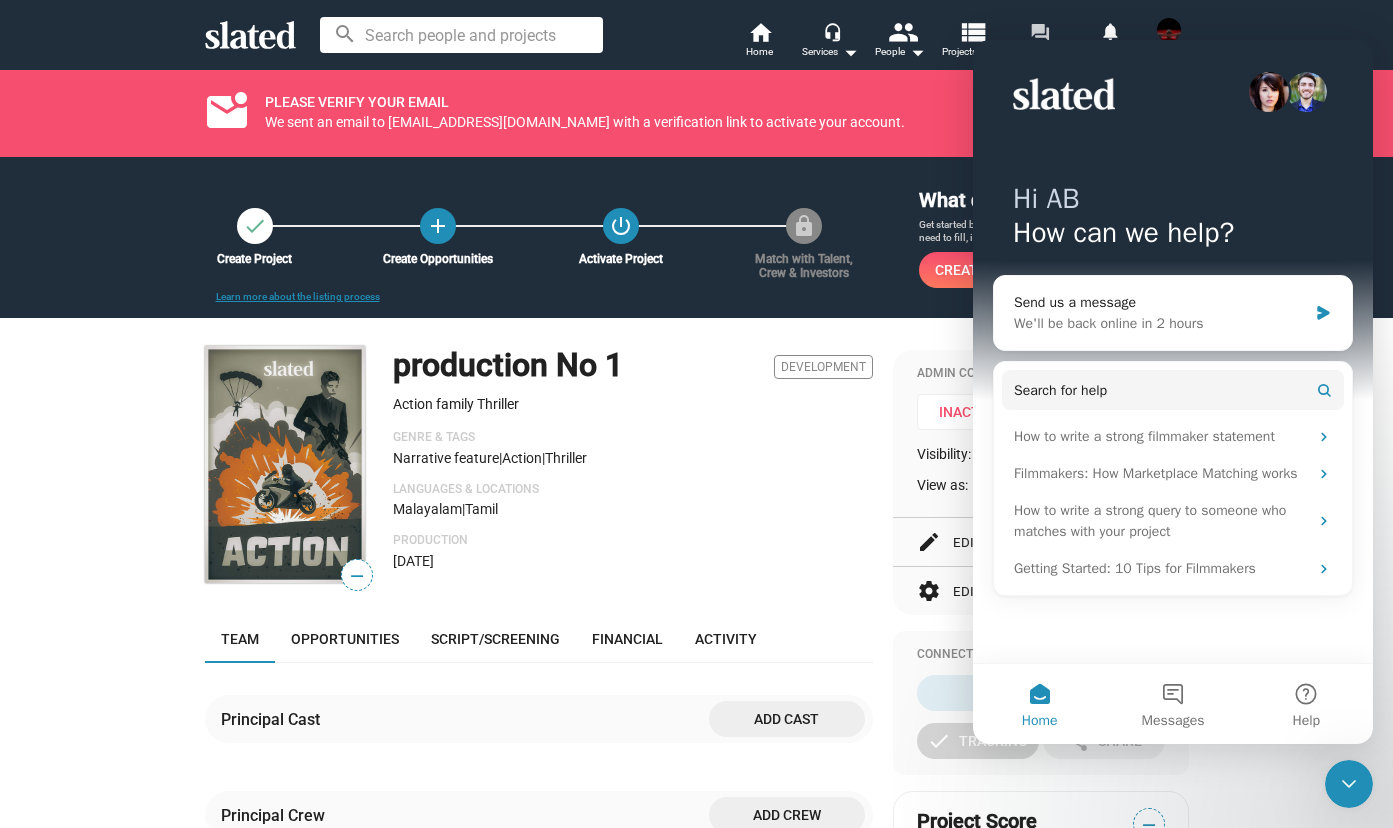 click on "forum" at bounding box center [1039, 31] 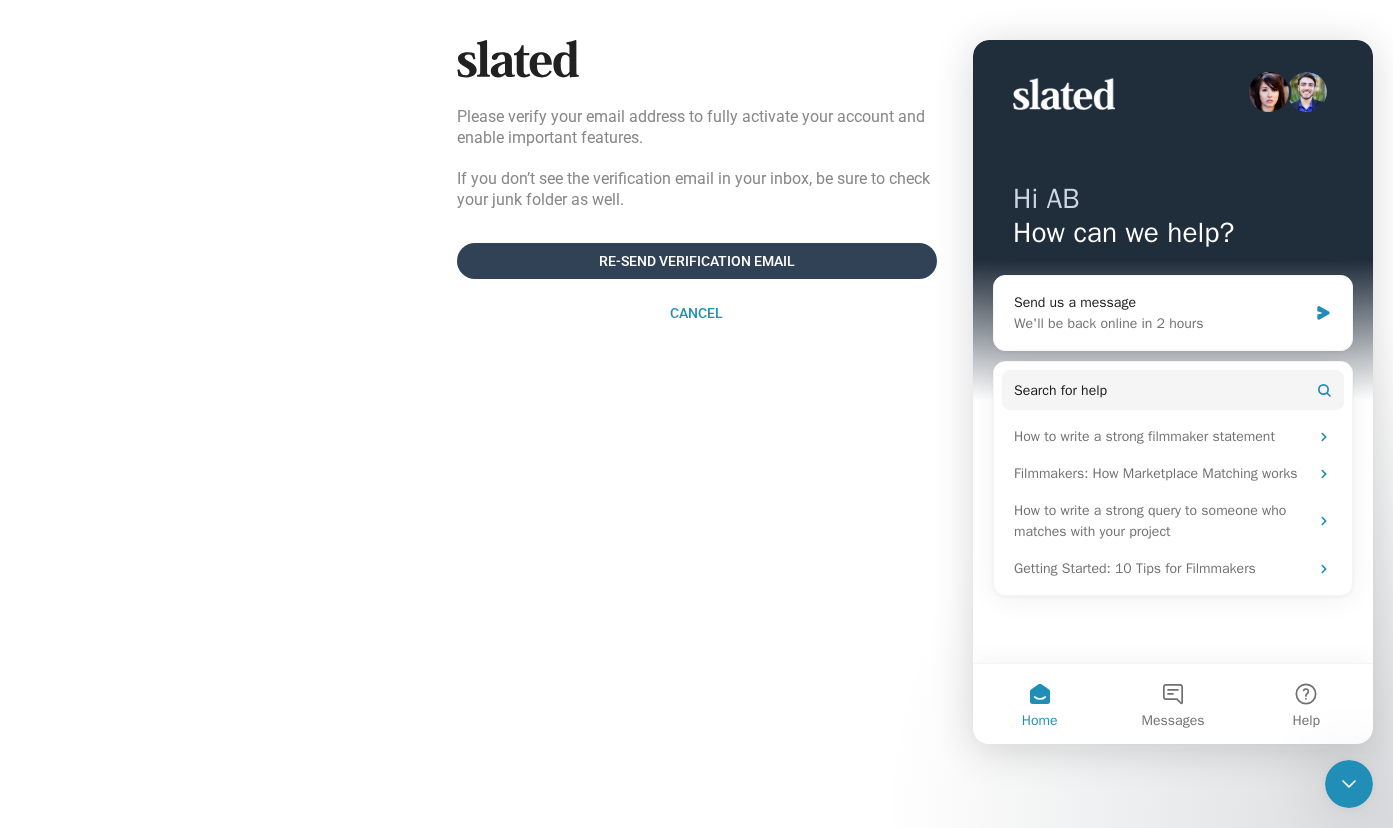click on "Re-send verification email" 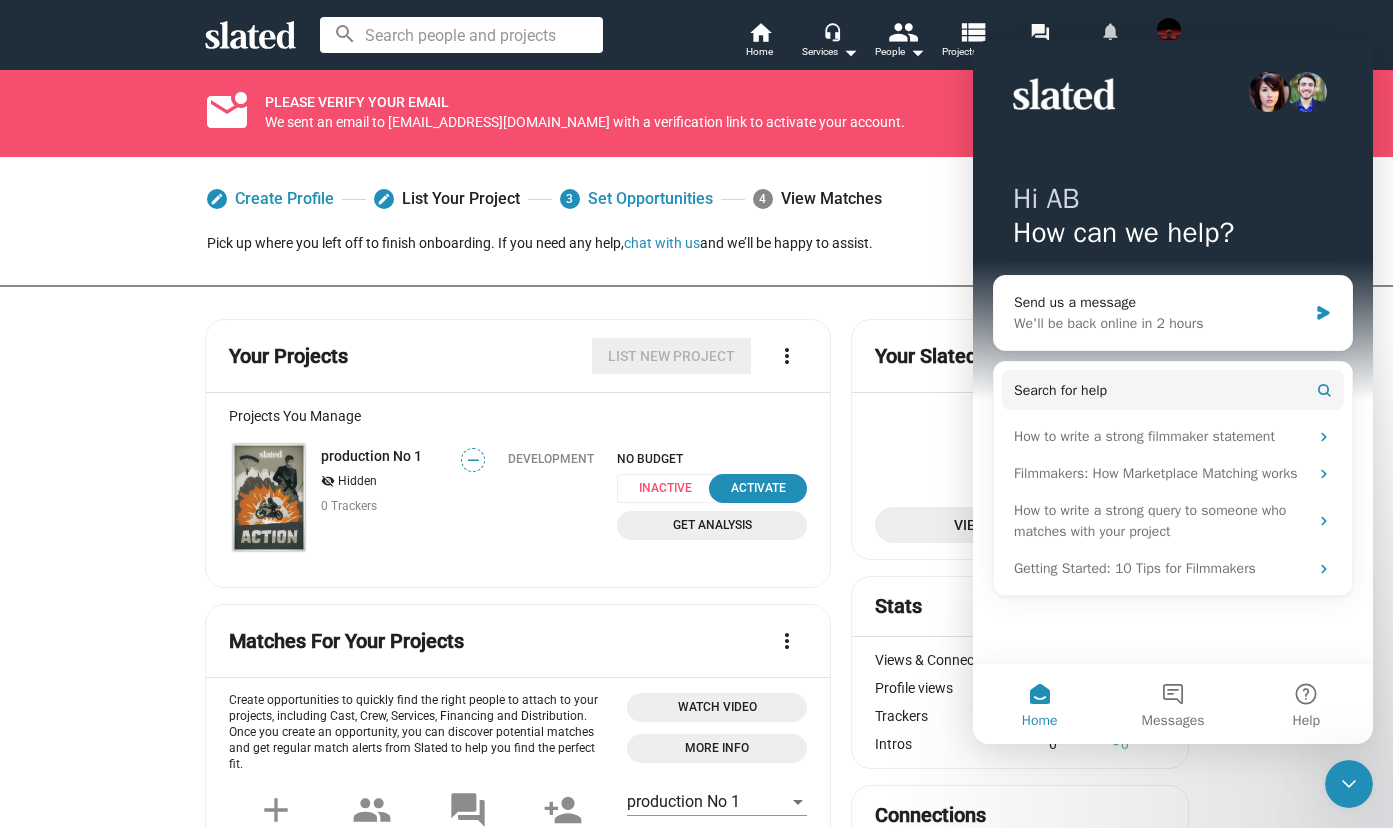 click on "notifications" at bounding box center [1109, 30] 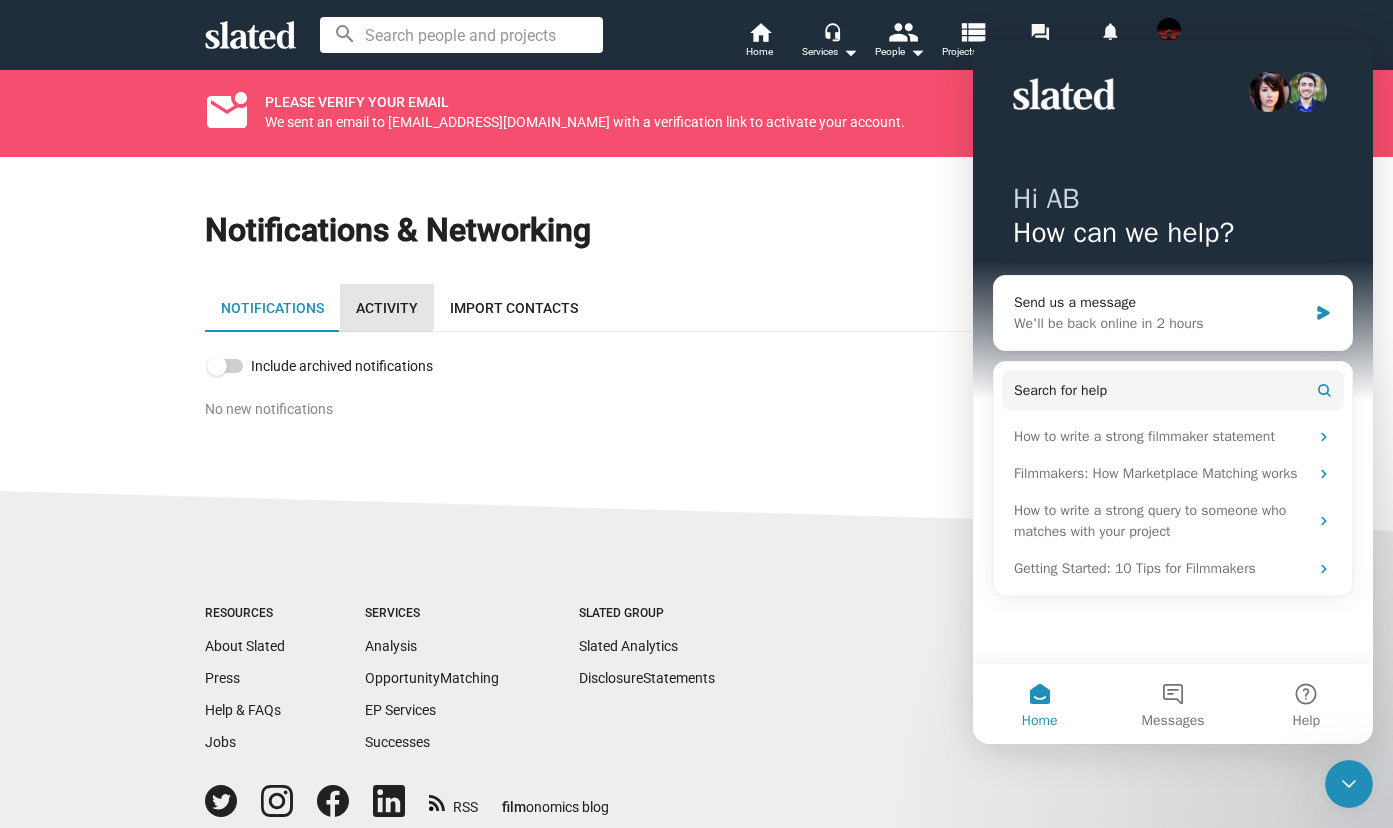 click on "Activity" at bounding box center (387, 308) 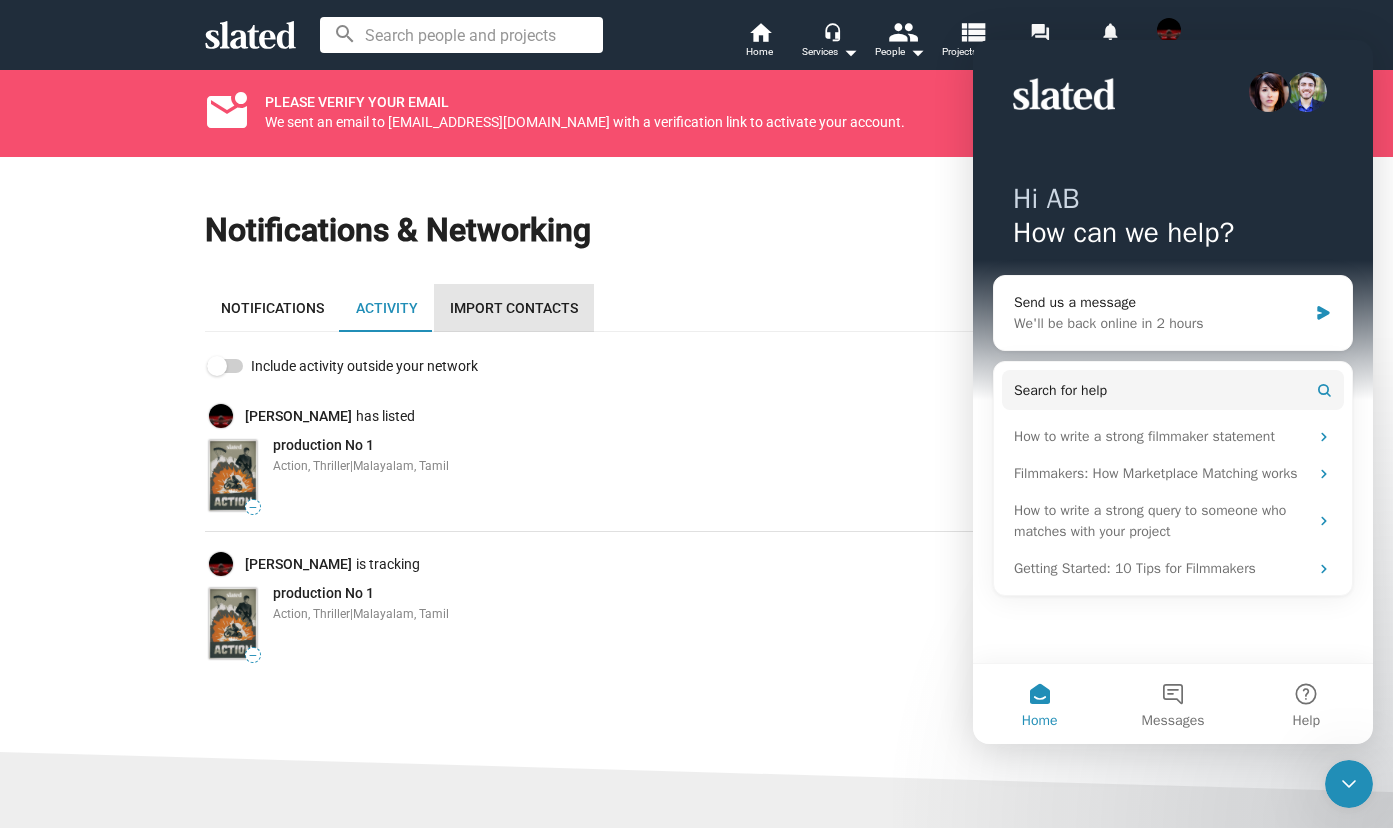 click on "Import Contacts" at bounding box center (514, 308) 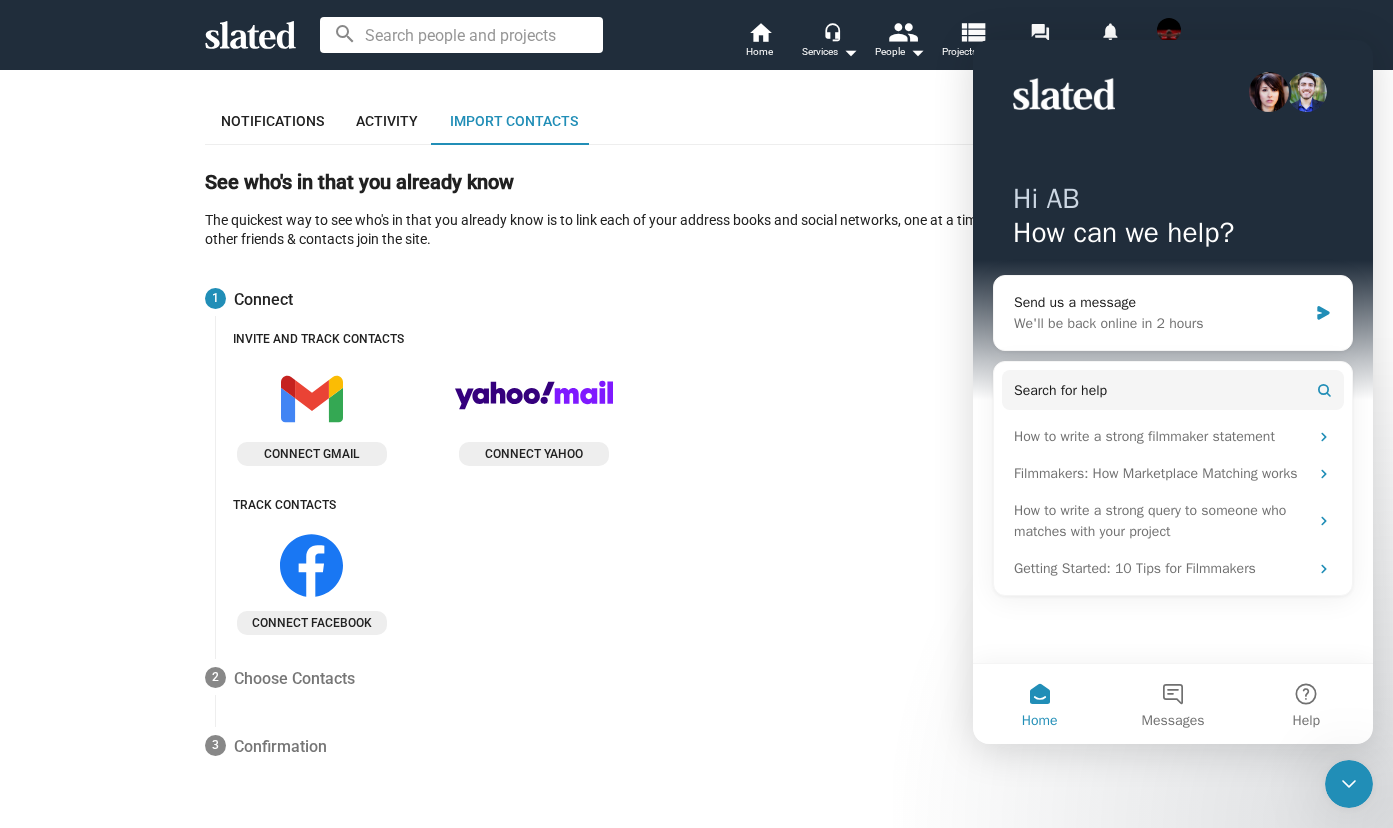 scroll, scrollTop: 102, scrollLeft: 0, axis: vertical 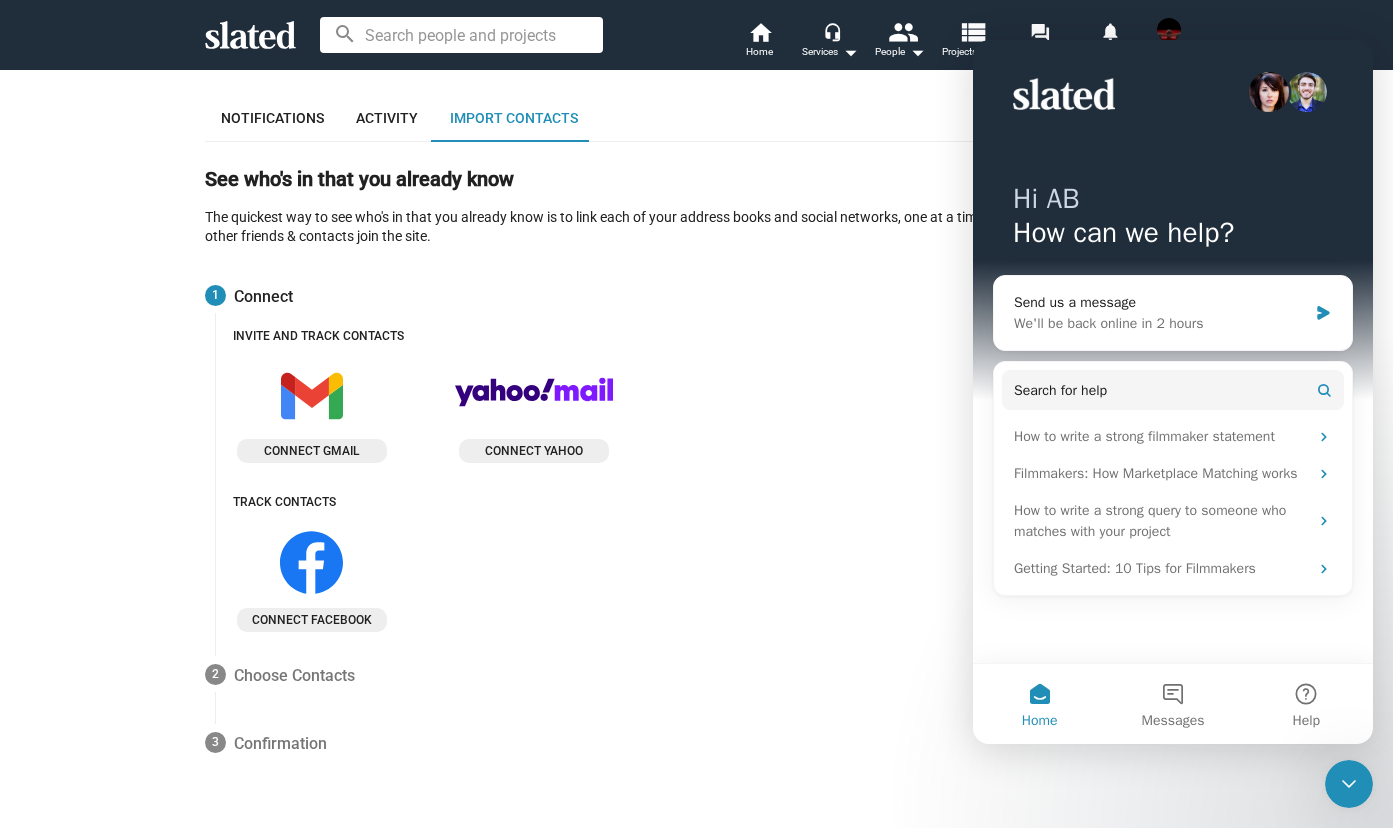 click 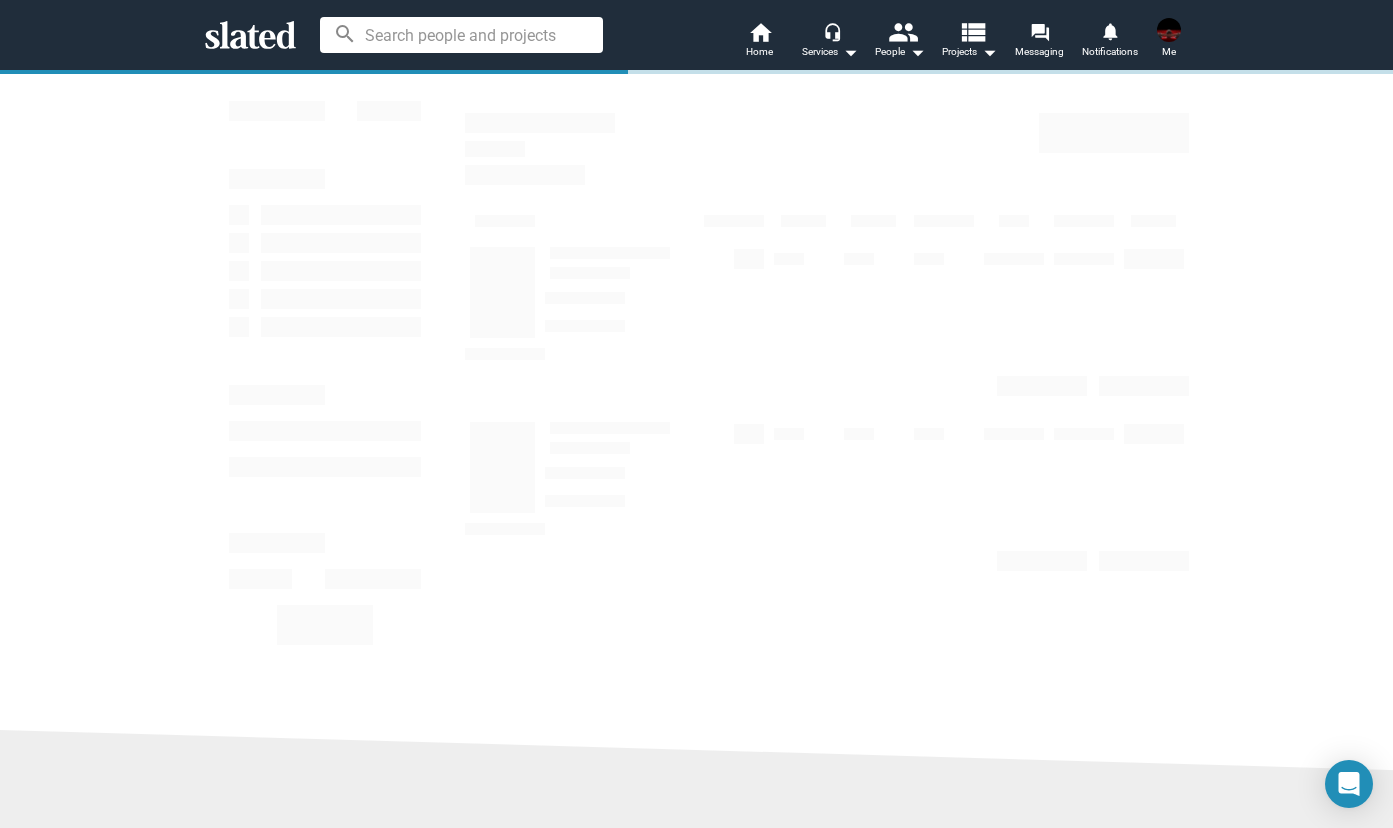 scroll, scrollTop: 0, scrollLeft: 0, axis: both 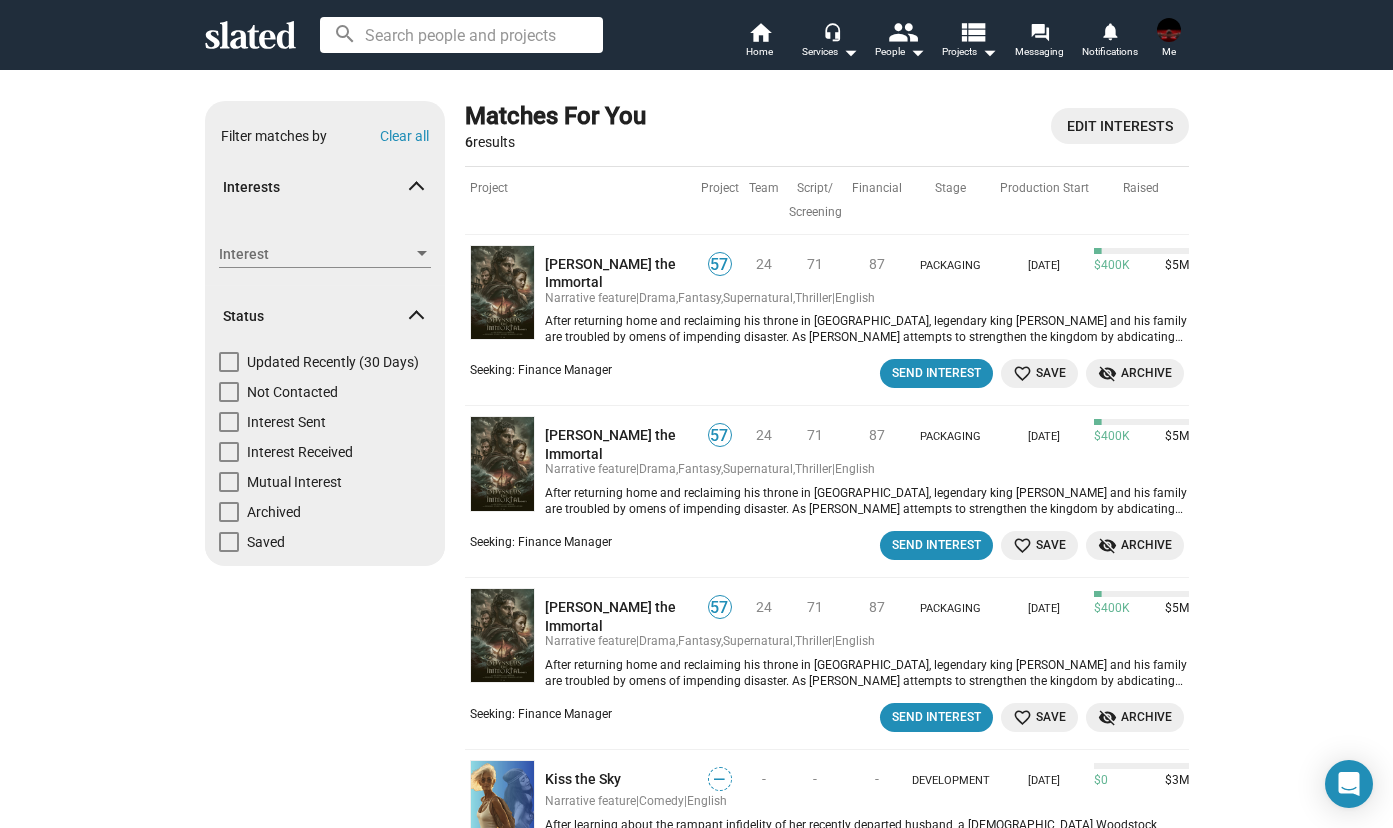 click at bounding box center (422, 253) 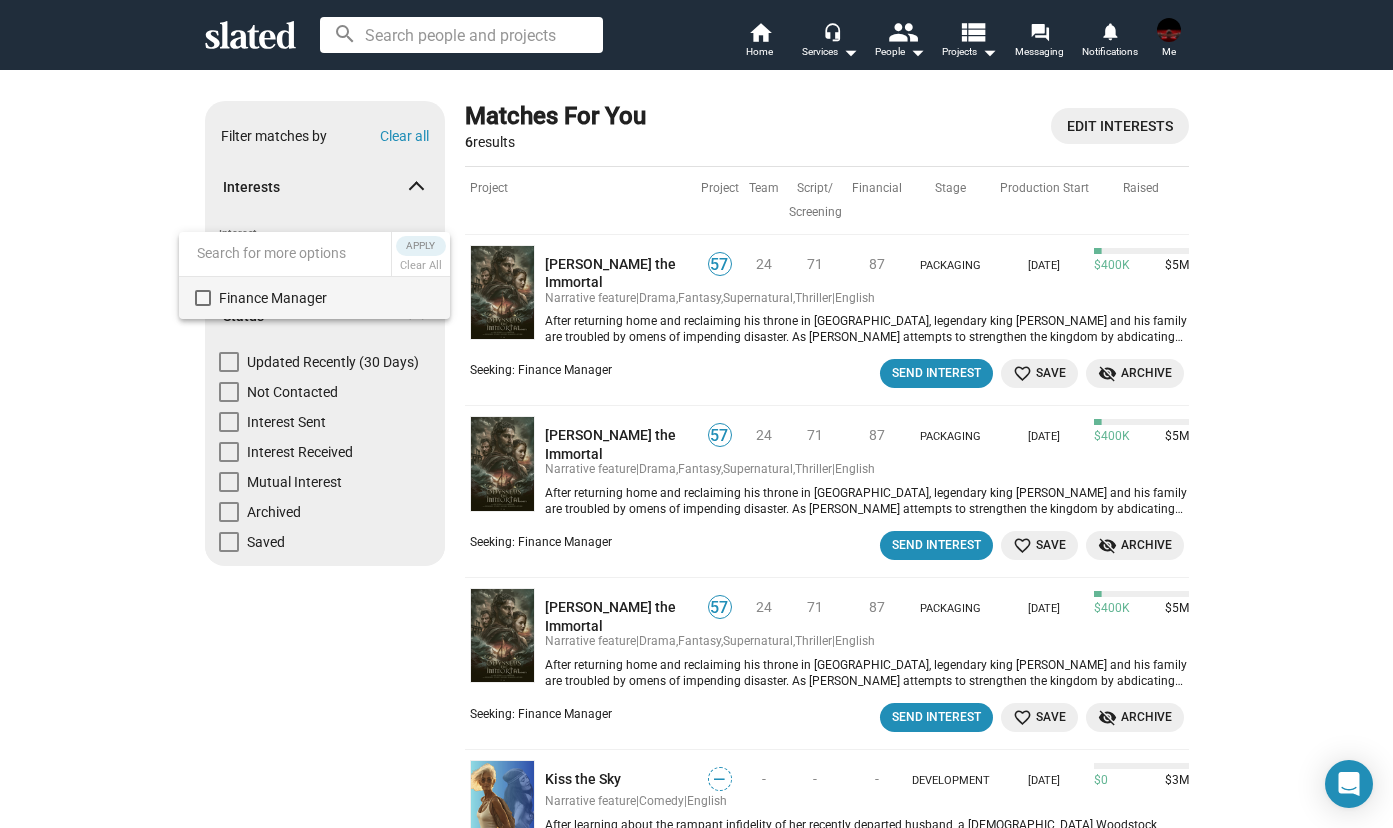 click at bounding box center (696, 414) 